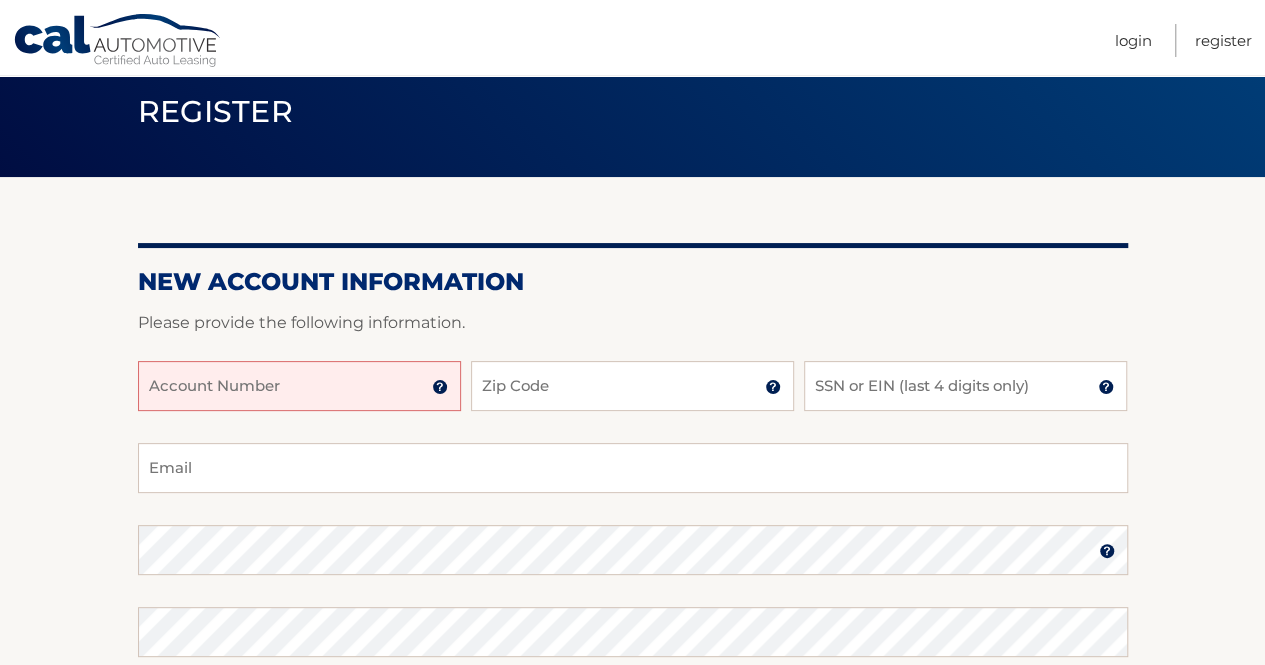 scroll, scrollTop: 200, scrollLeft: 0, axis: vertical 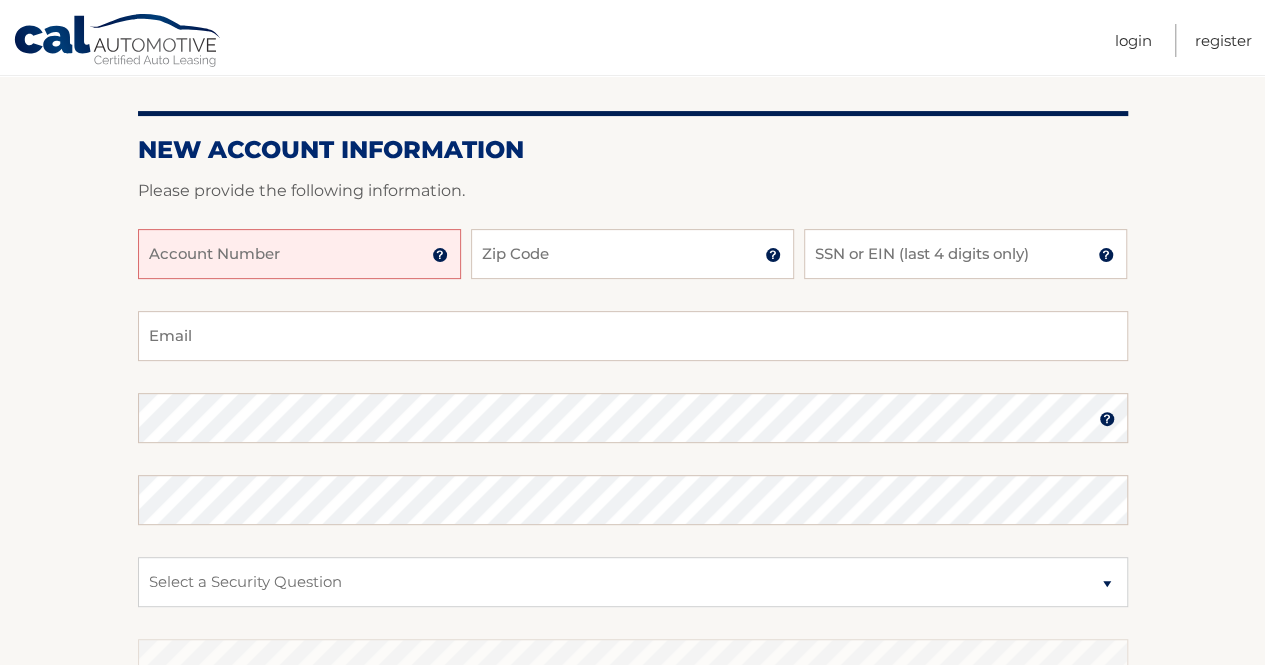click on "Account Number" at bounding box center (299, 254) 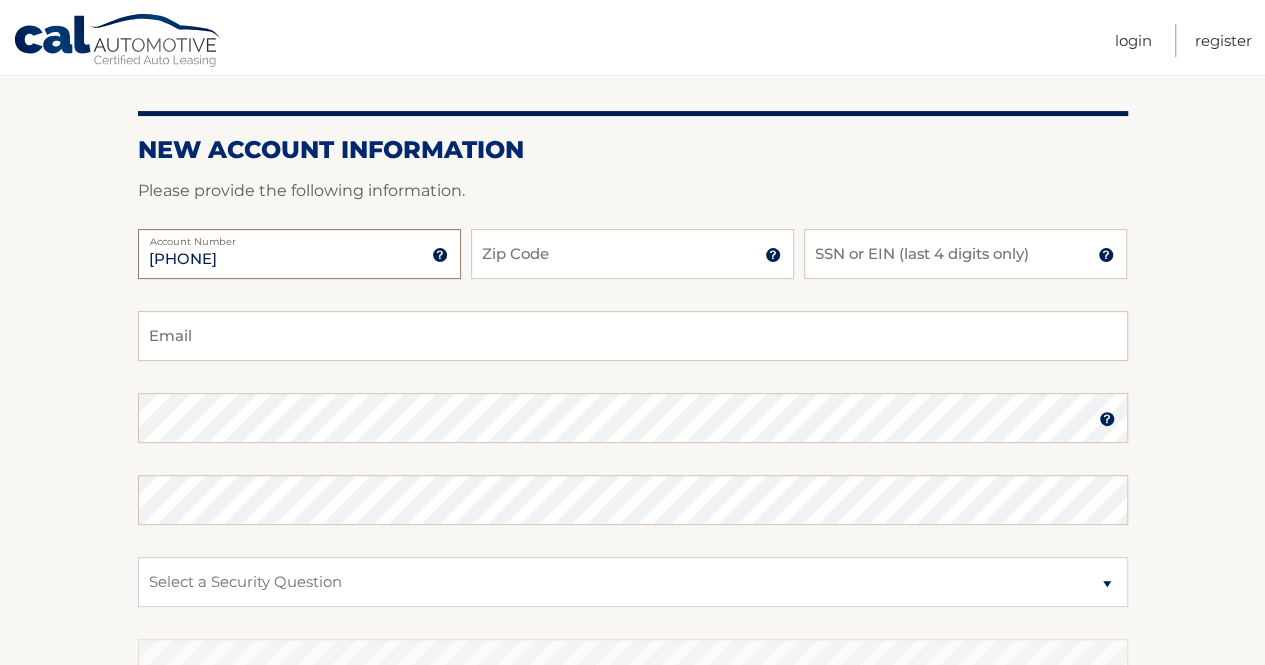 type on "[PHONE]" 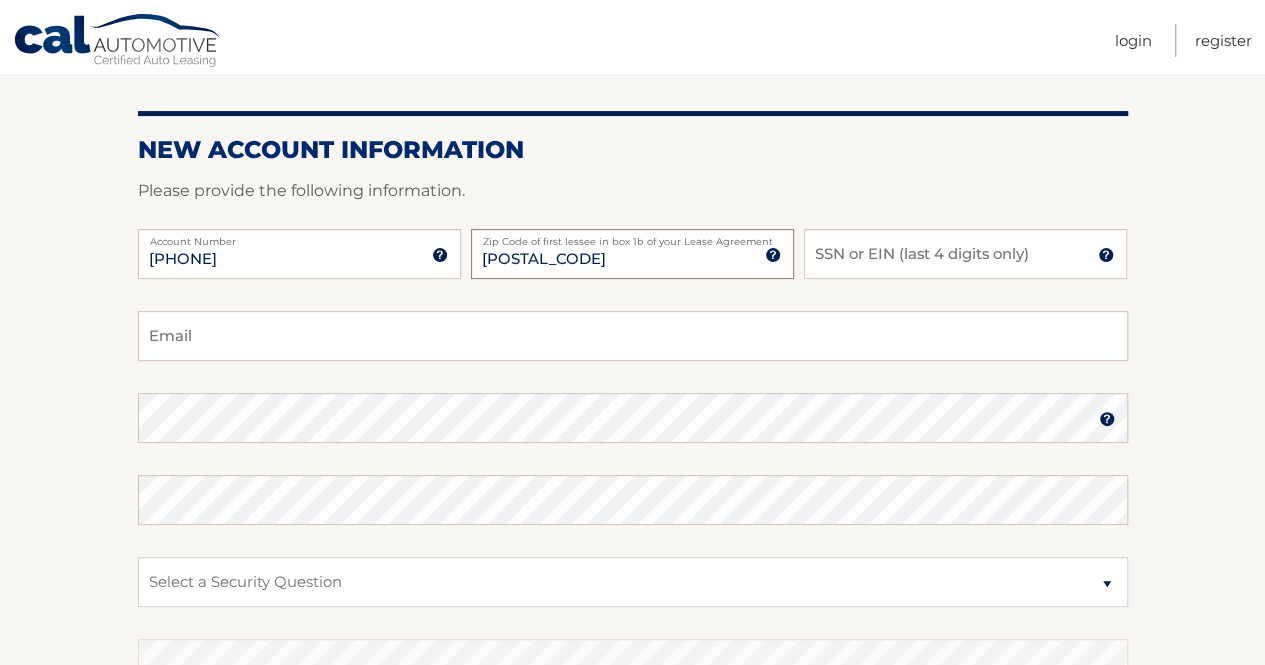 type on "[POSTAL_CODE]" 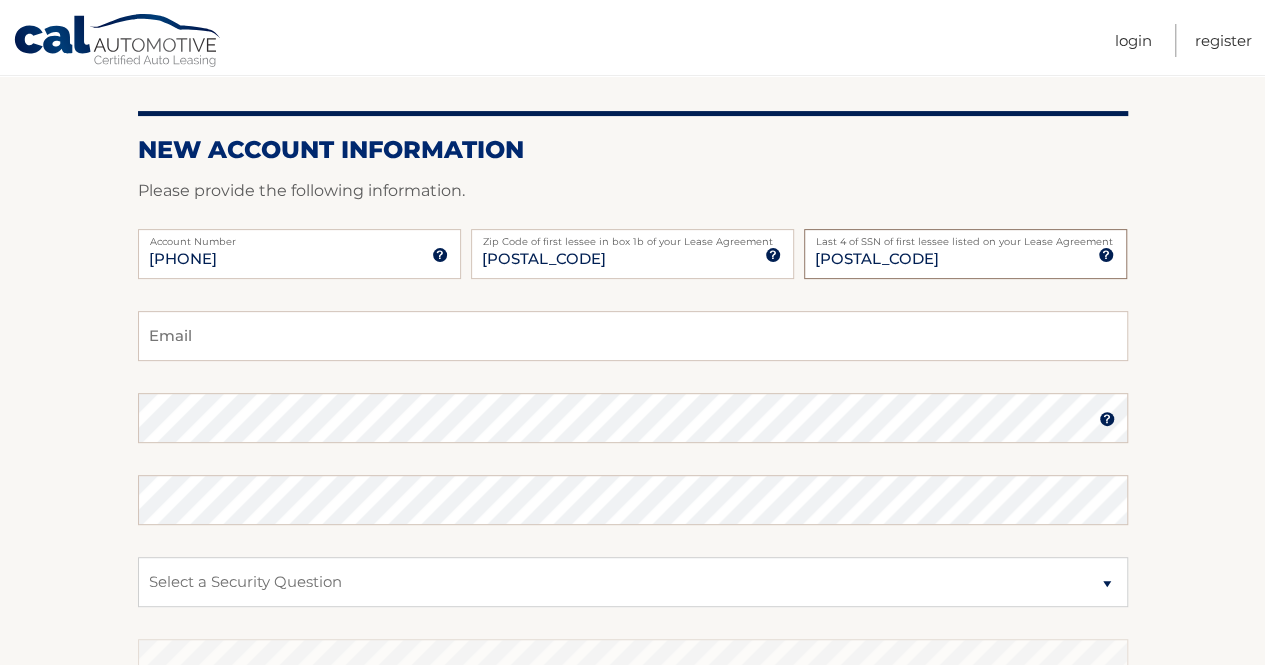 type on "6663" 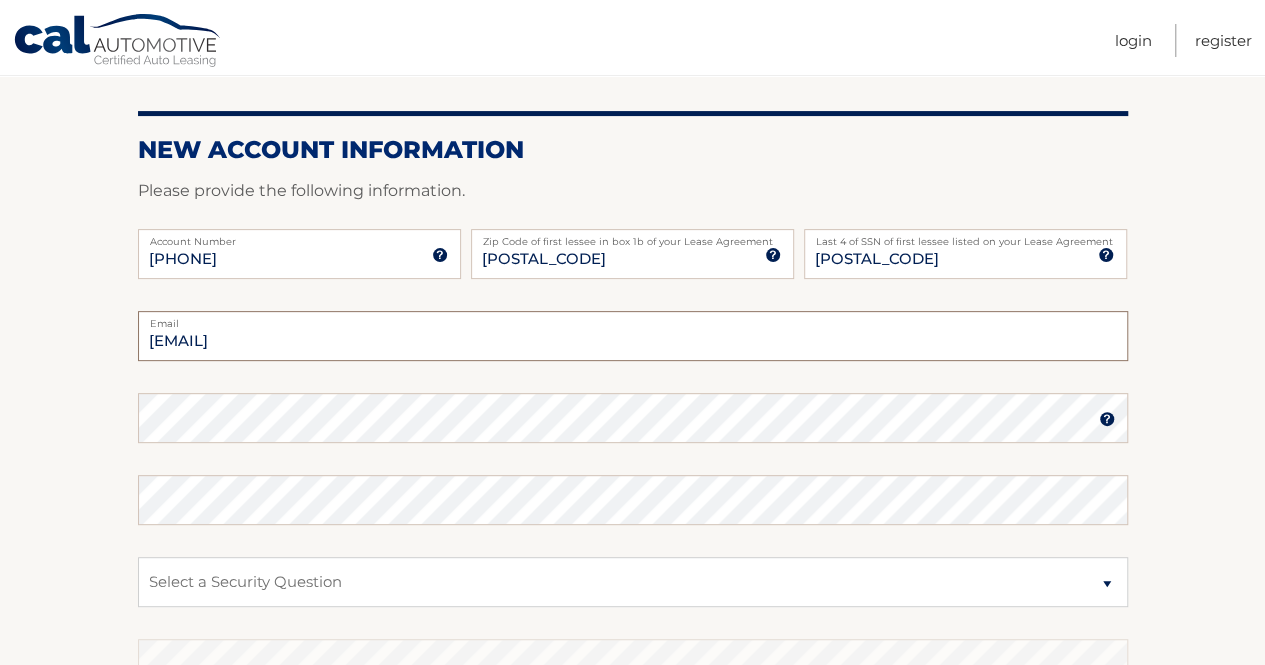 type on "tonydefelicemia@gmail.com" 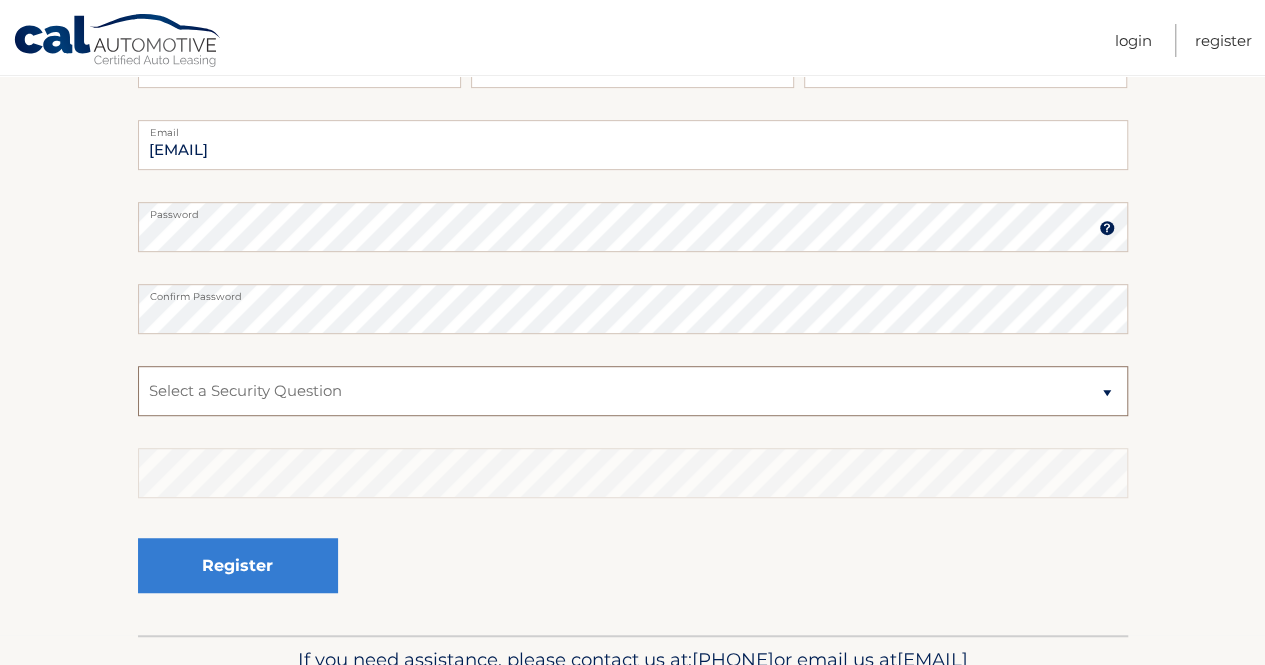scroll, scrollTop: 512, scrollLeft: 0, axis: vertical 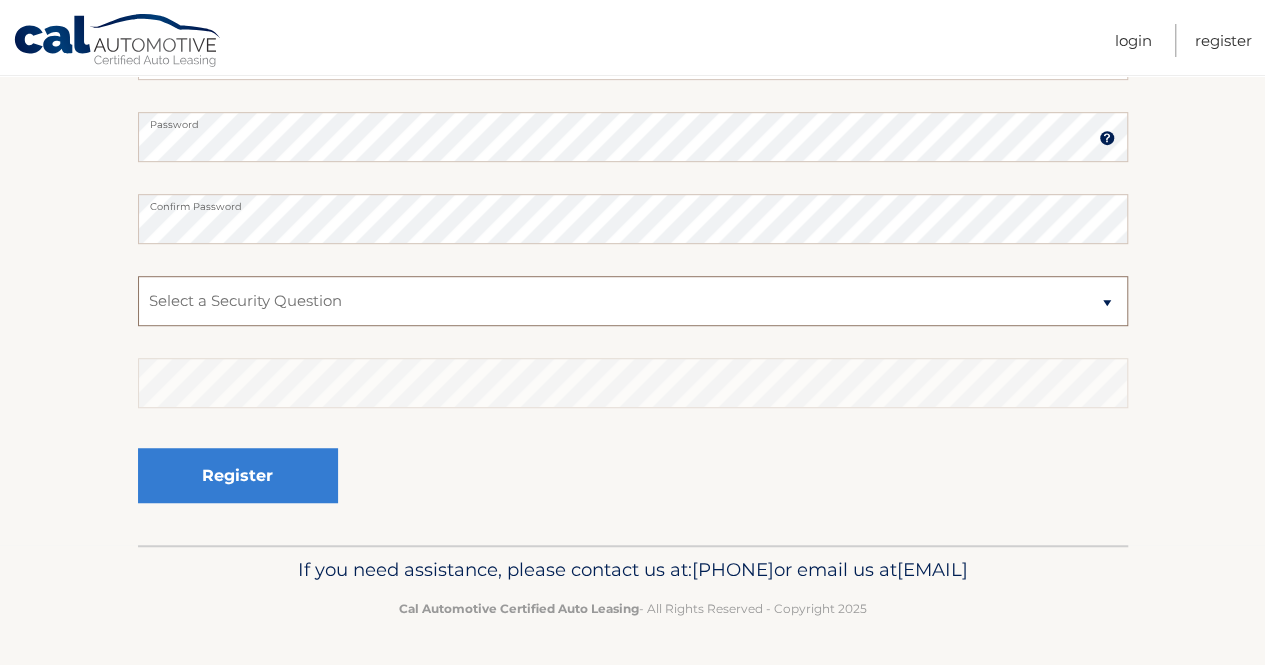 click on "Select a Security Question
What was the name of your elementary school?
What is your mother’s maiden name?
What street did you live on in the third grade?
In what city or town was your first job?
What was your childhood phone number including area code? (e.g., 000-000-0000)" at bounding box center (633, 301) 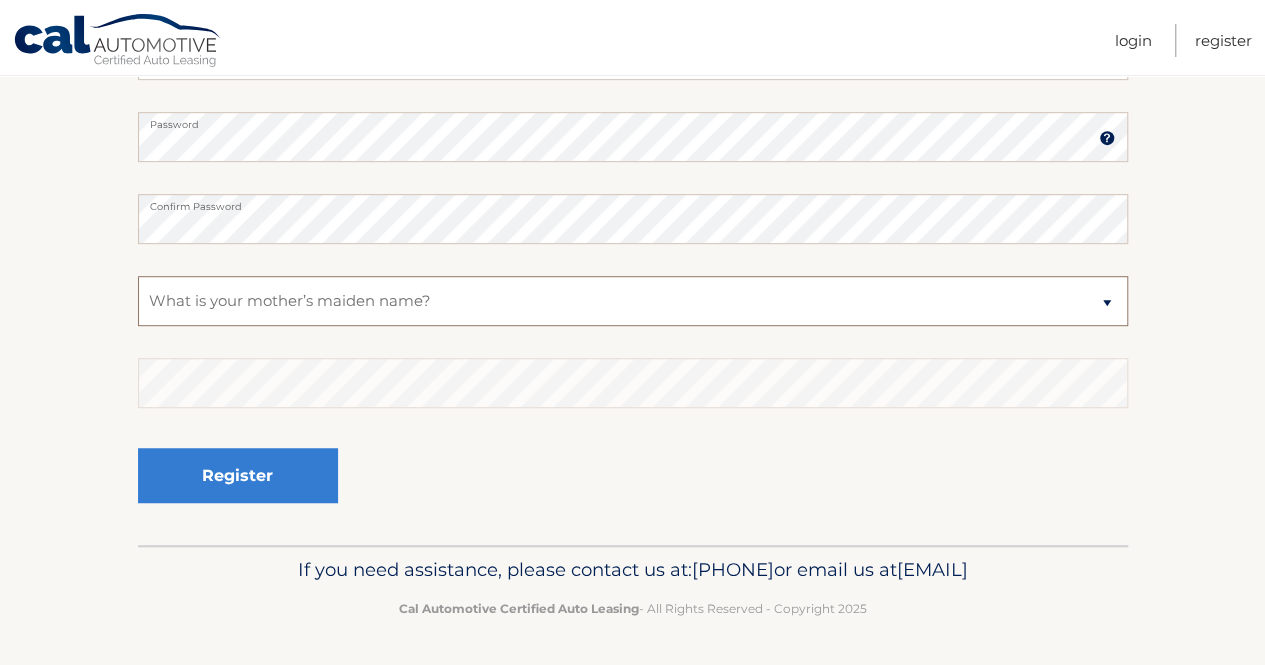 click on "Select a Security Question
What was the name of your elementary school?
What is your mother’s maiden name?
What street did you live on in the third grade?
In what city or town was your first job?
What was your childhood phone number including area code? (e.g., 000-000-0000)" at bounding box center (633, 301) 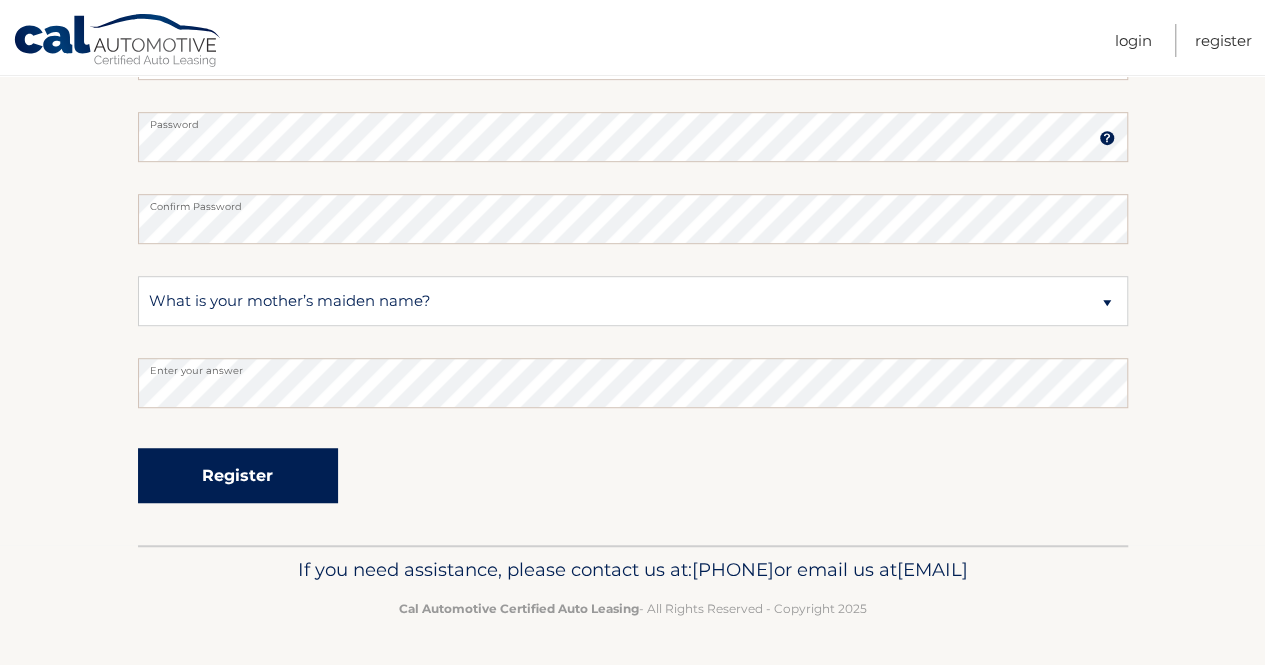 click on "Register" at bounding box center [238, 475] 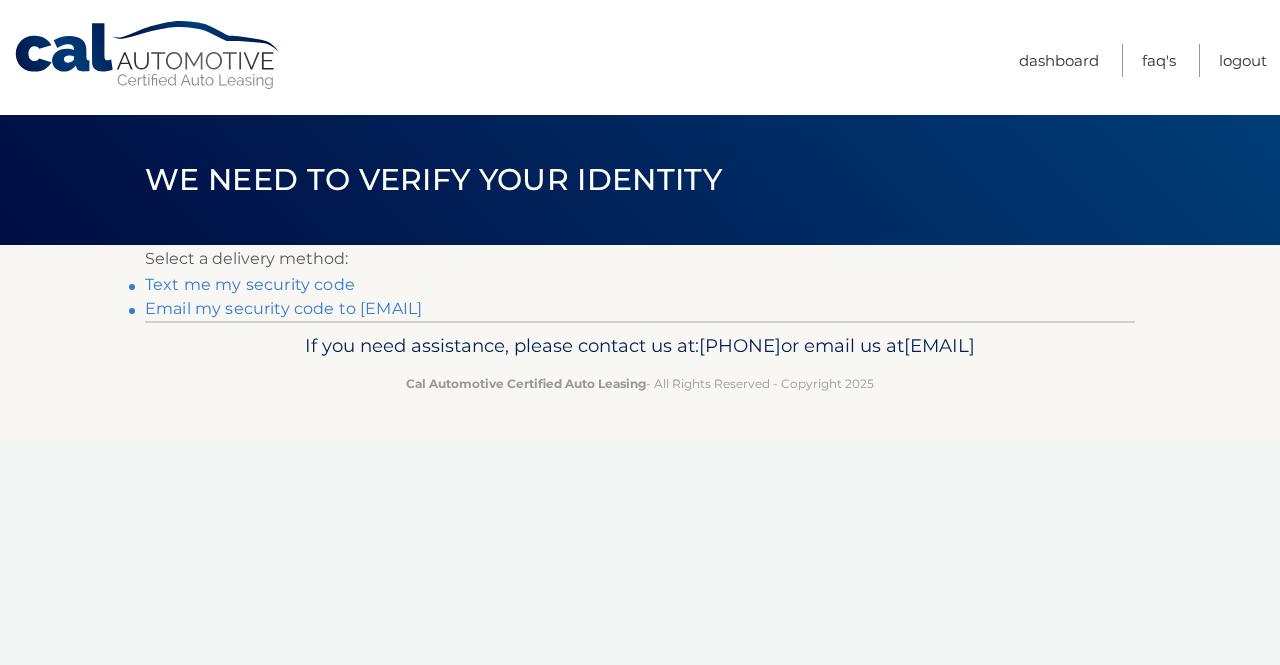 scroll, scrollTop: 0, scrollLeft: 0, axis: both 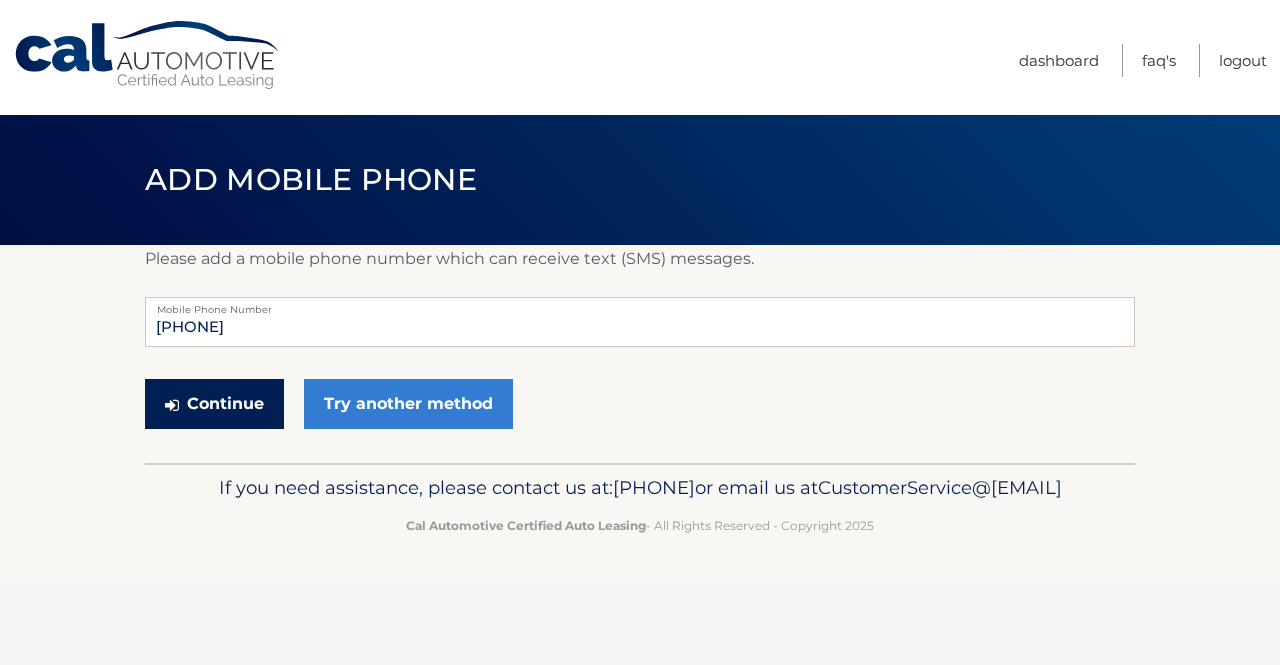 click on "Continue" at bounding box center [214, 404] 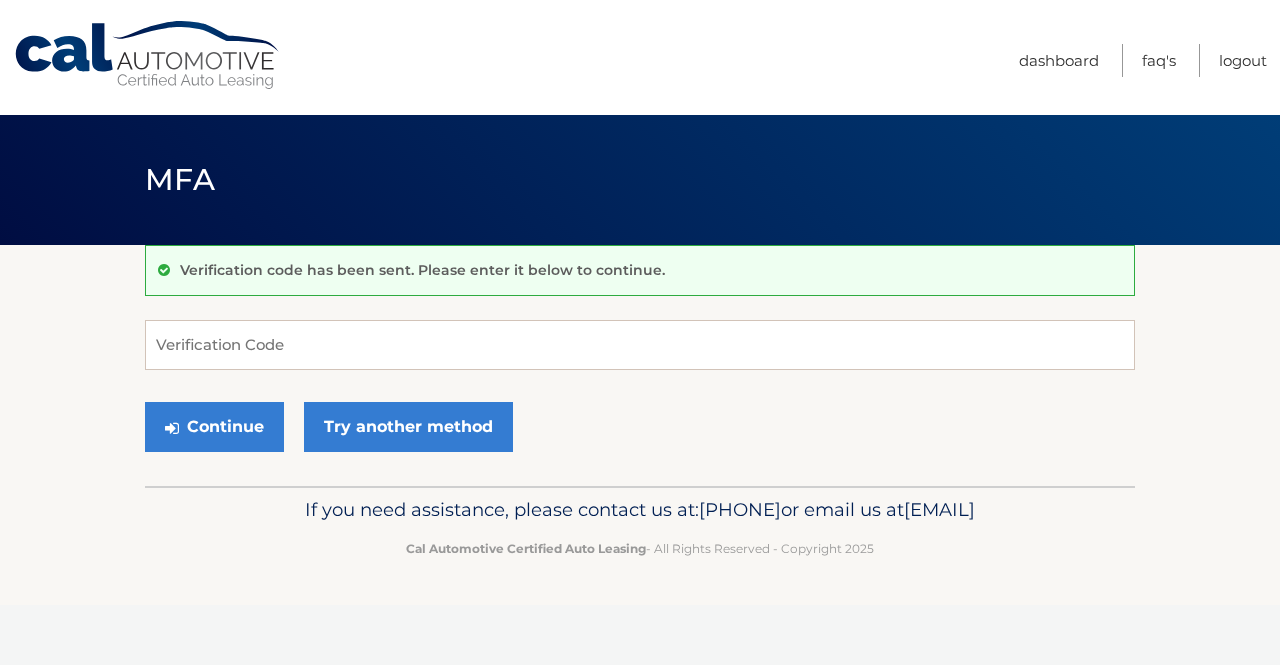 scroll, scrollTop: 0, scrollLeft: 0, axis: both 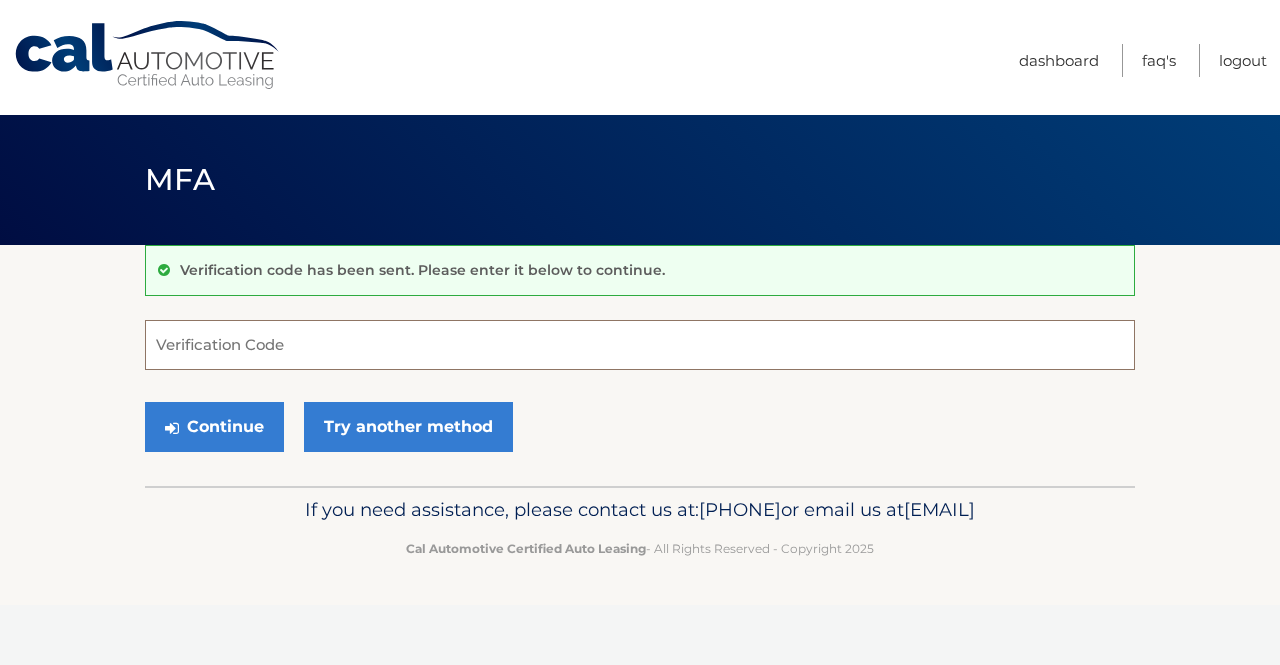 click on "Verification Code" at bounding box center (640, 345) 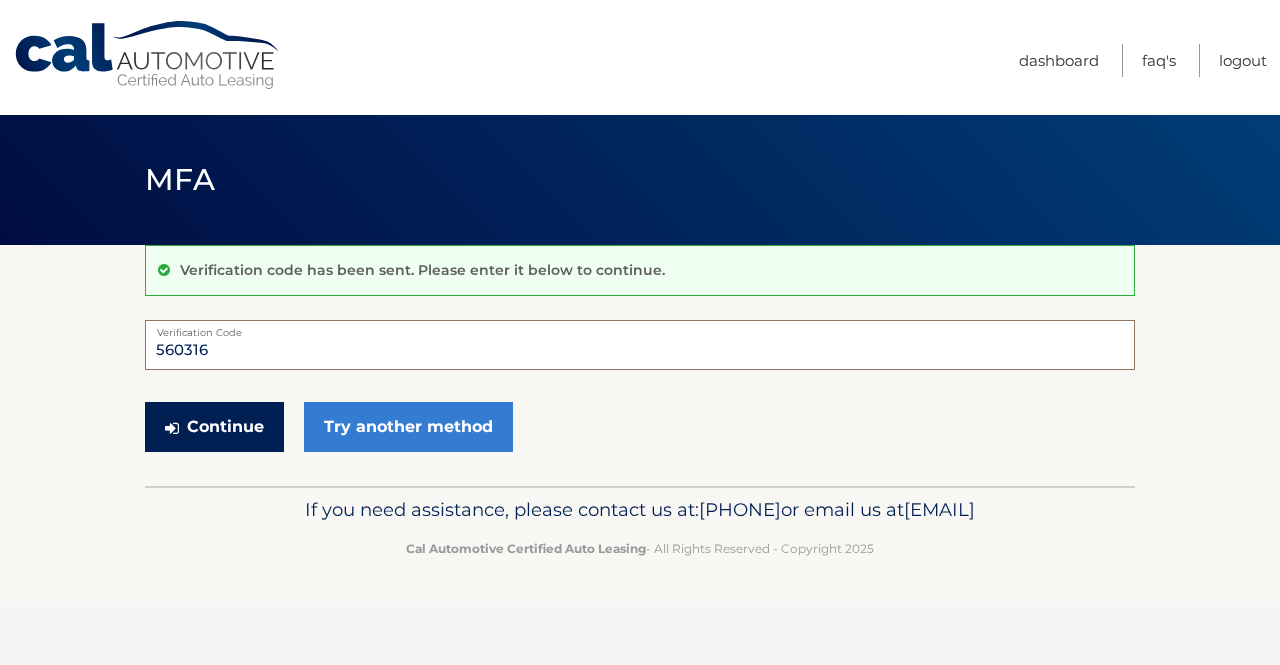 type on "560316" 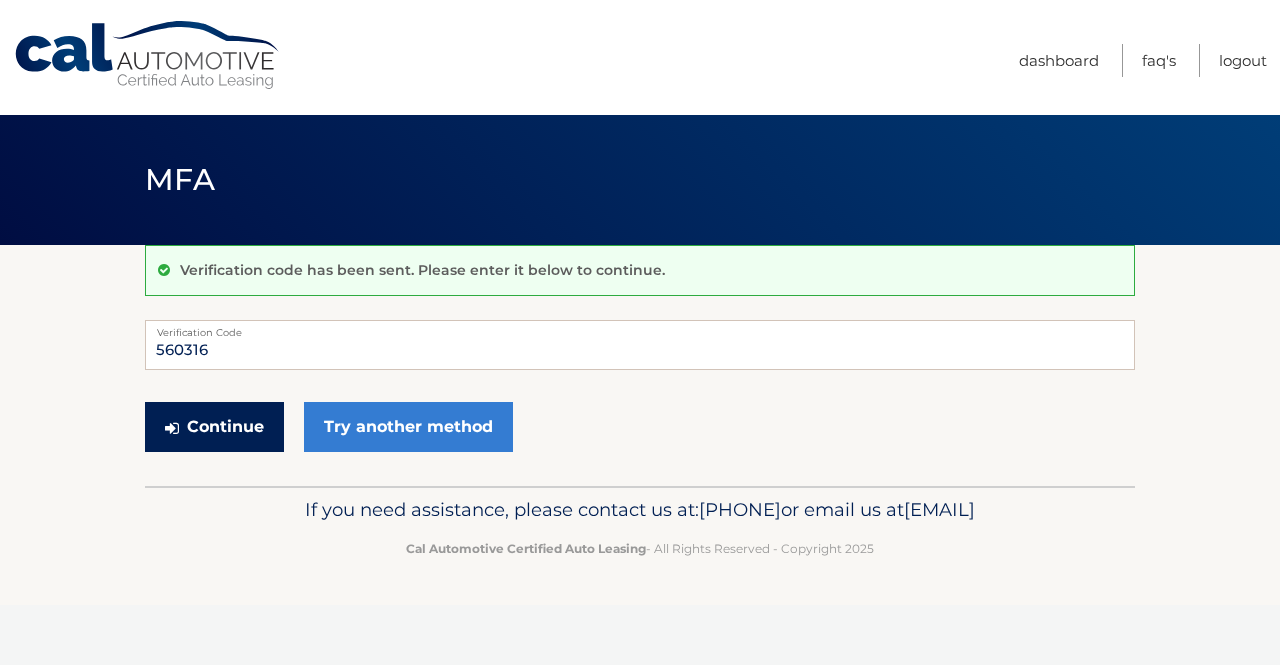click on "Continue" at bounding box center (214, 427) 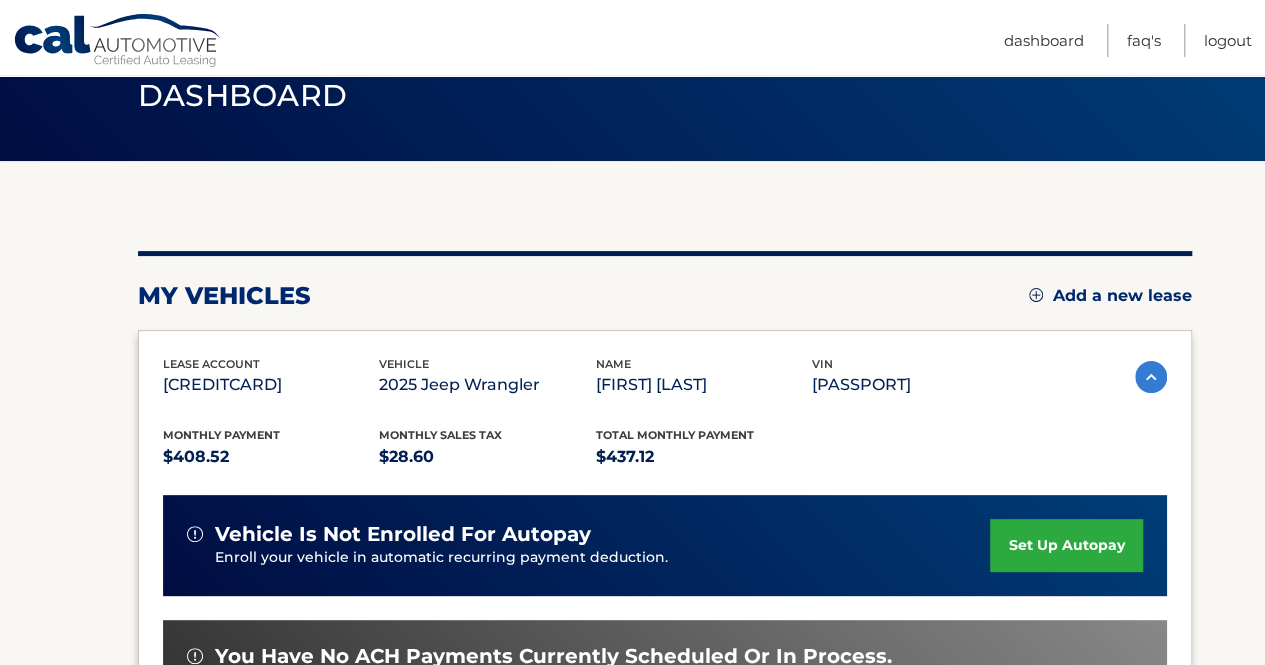 scroll, scrollTop: 200, scrollLeft: 0, axis: vertical 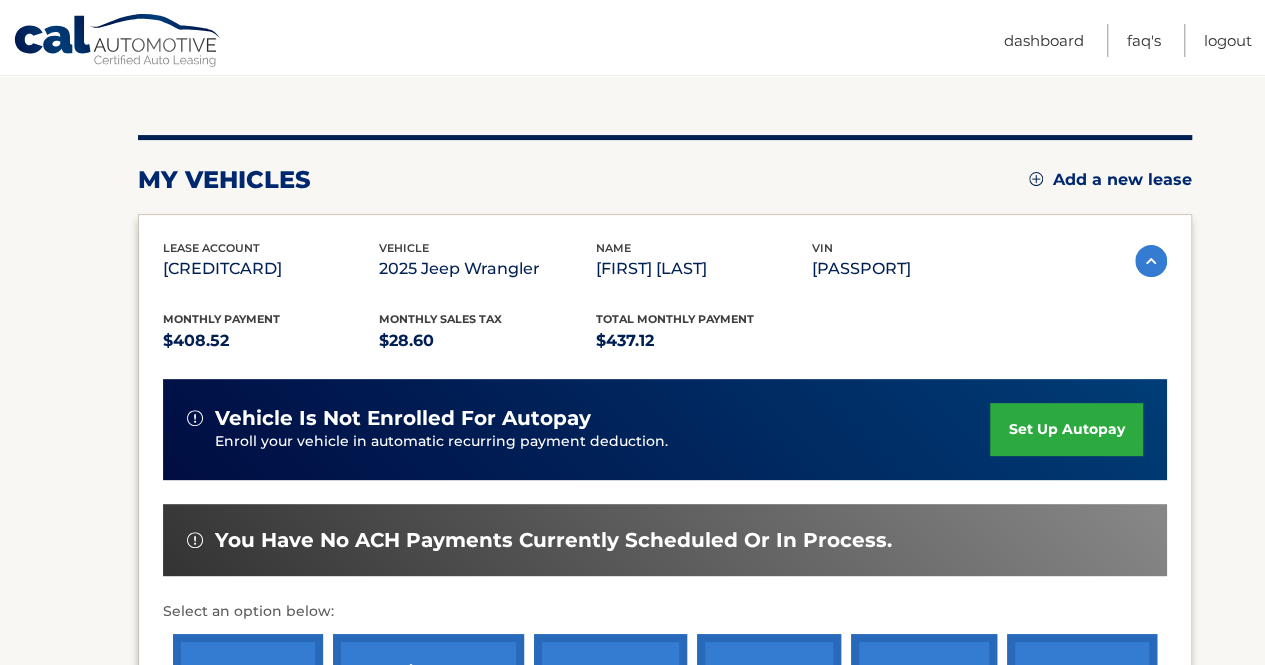 click on "set up autopay" at bounding box center [1066, 429] 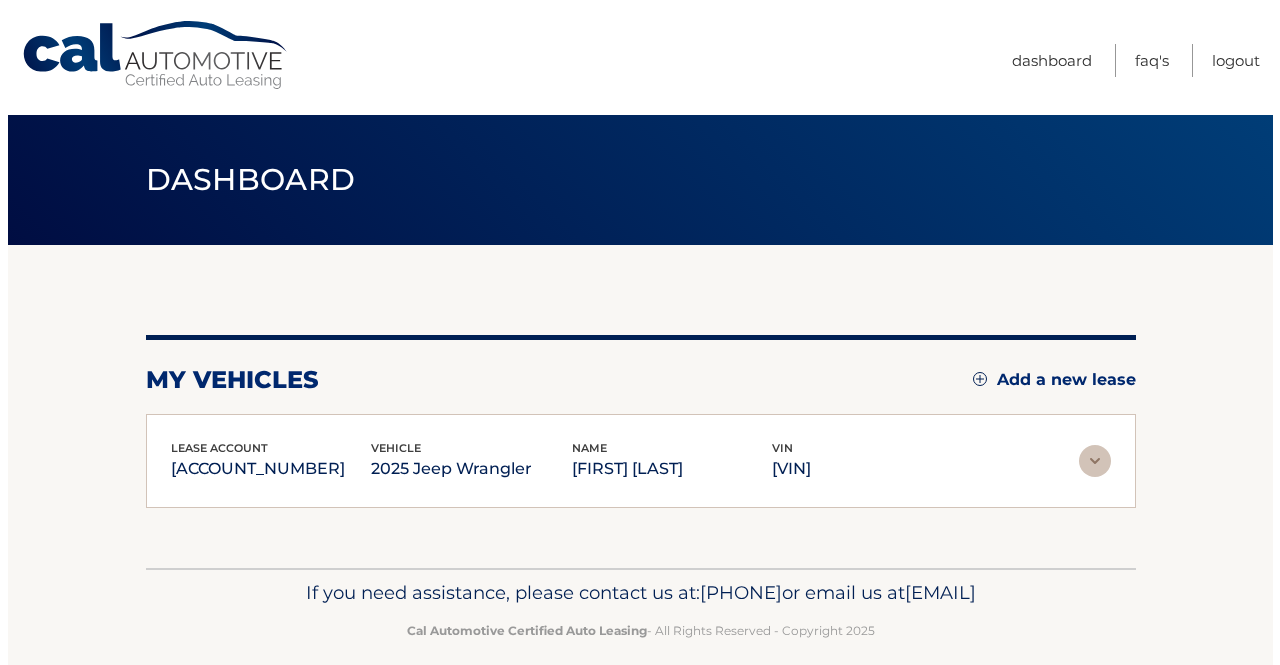 scroll, scrollTop: 0, scrollLeft: 0, axis: both 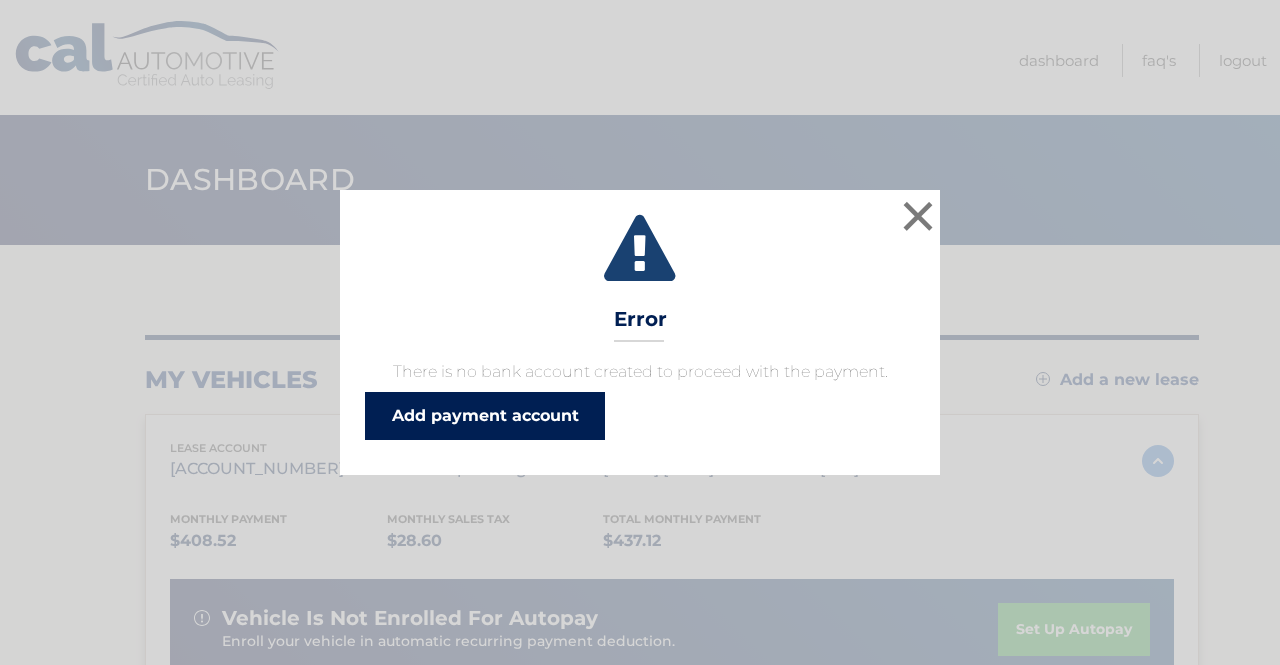click on "Add payment account" at bounding box center (485, 416) 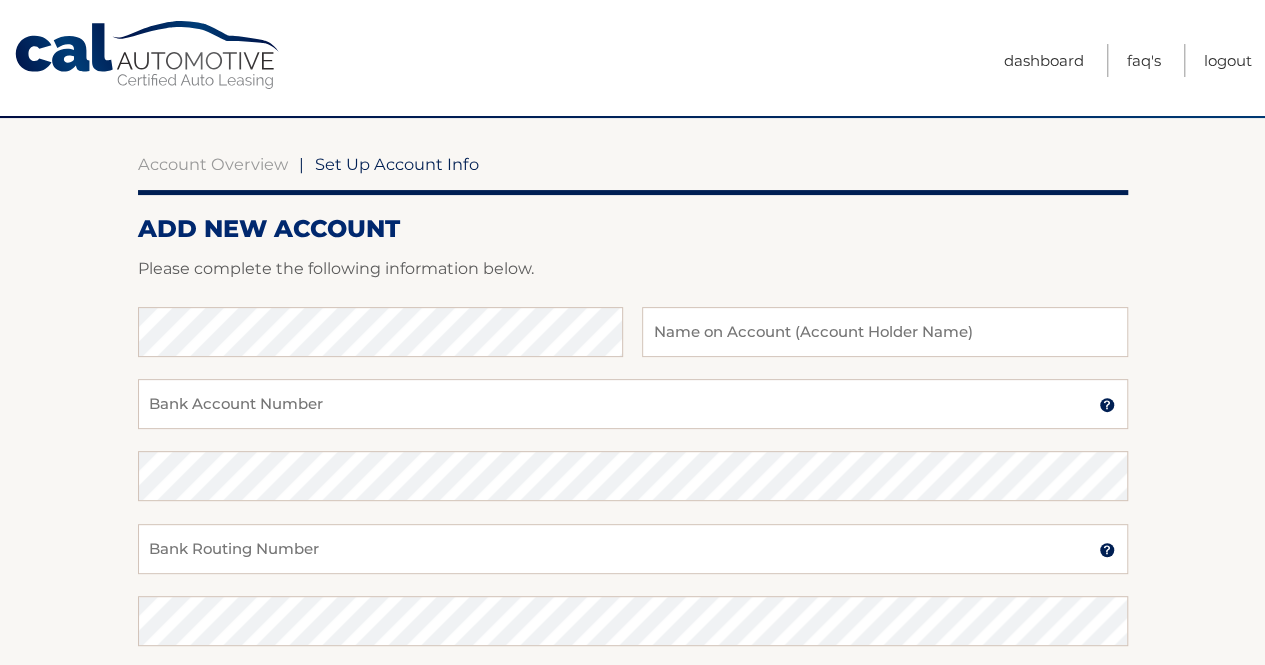 scroll, scrollTop: 200, scrollLeft: 0, axis: vertical 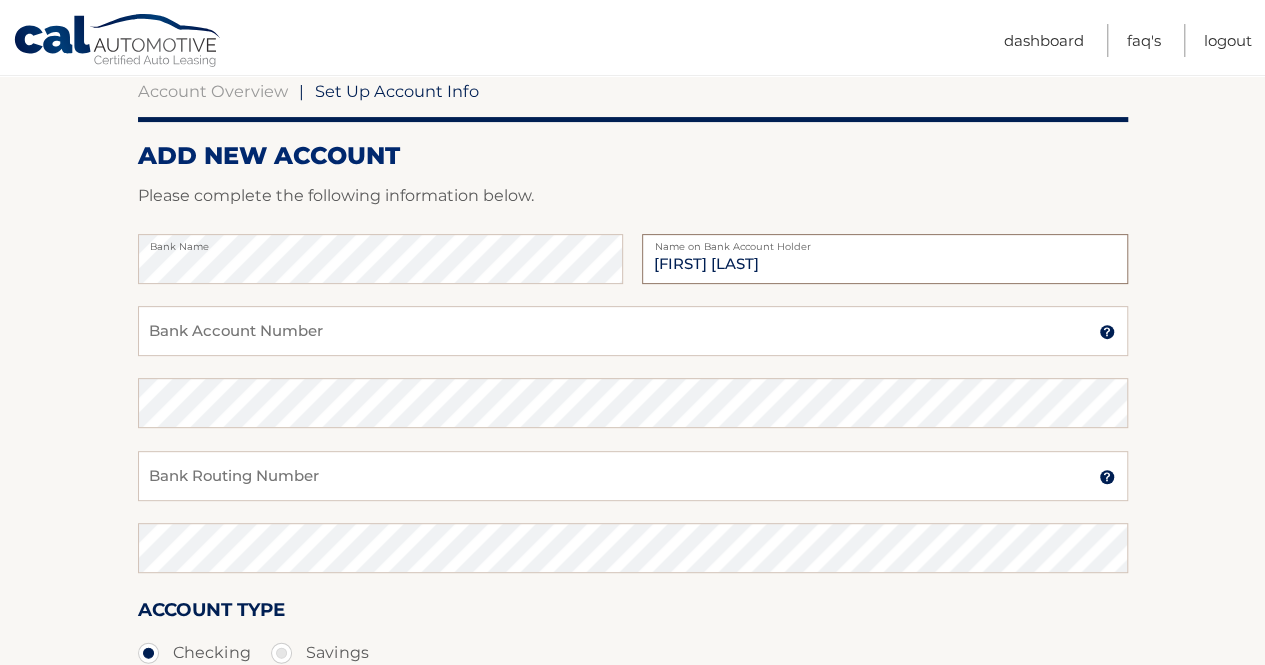 type on "[FIRST] [LAST]" 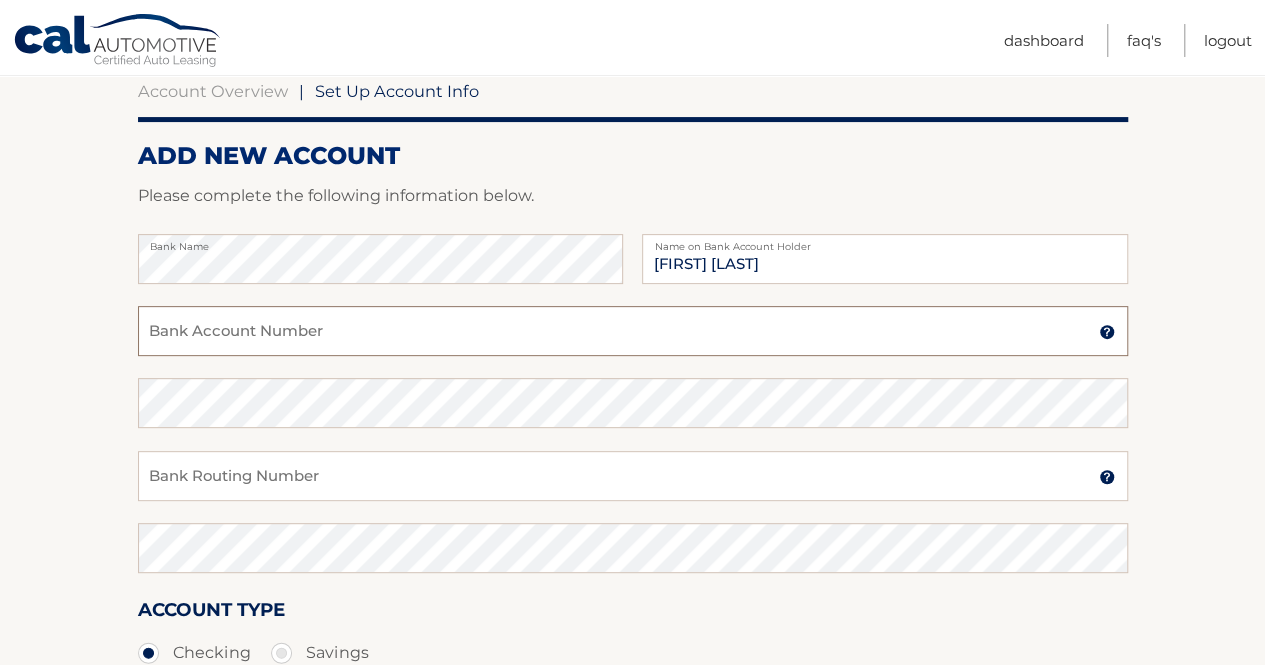 click on "Bank Account Number" at bounding box center [633, 331] 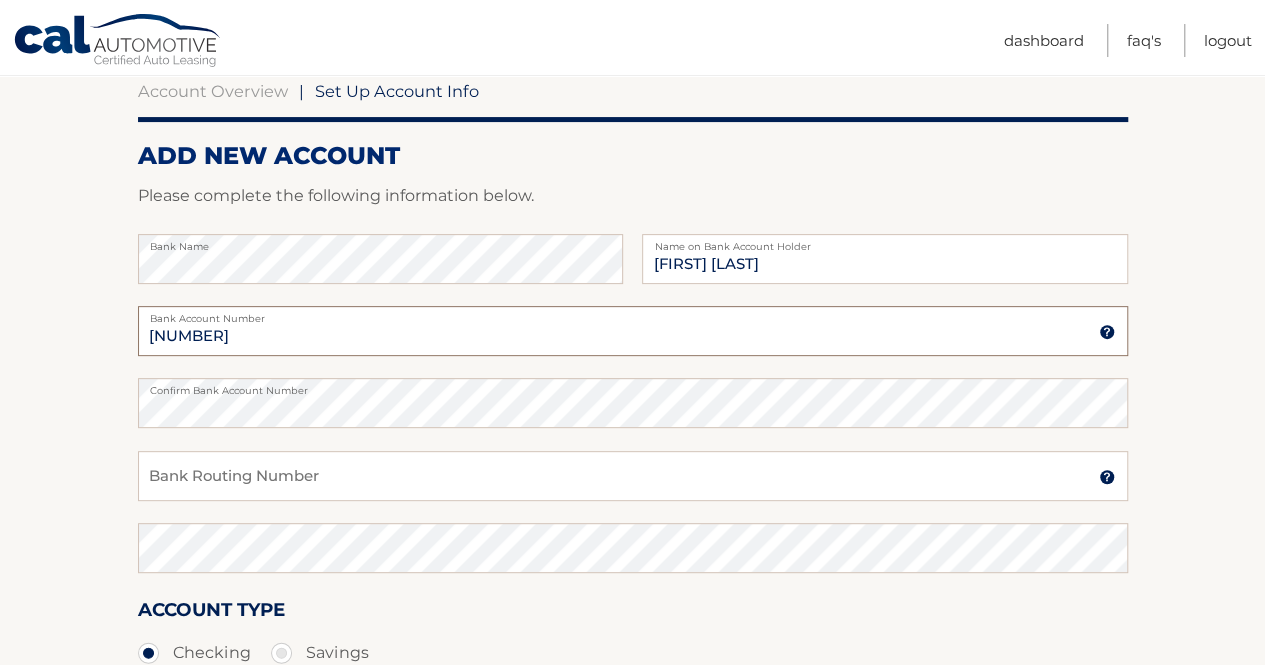 click on "10000274368348" at bounding box center [633, 331] 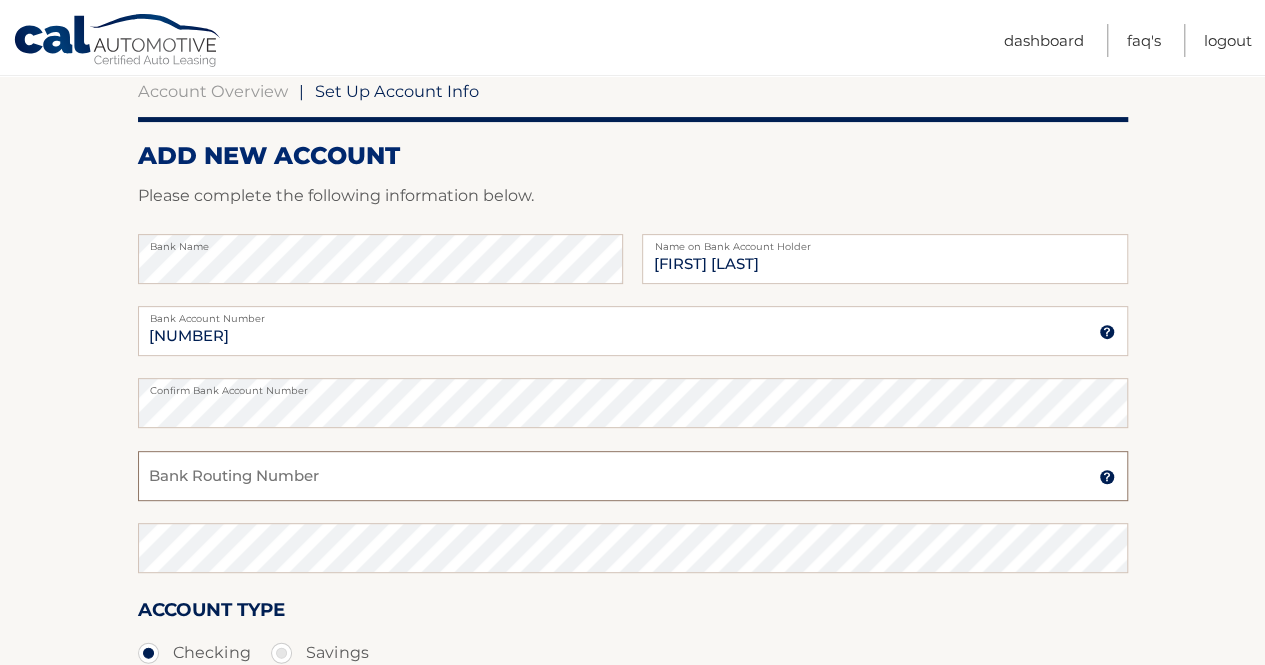 click on "Bank Routing Number" at bounding box center (633, 476) 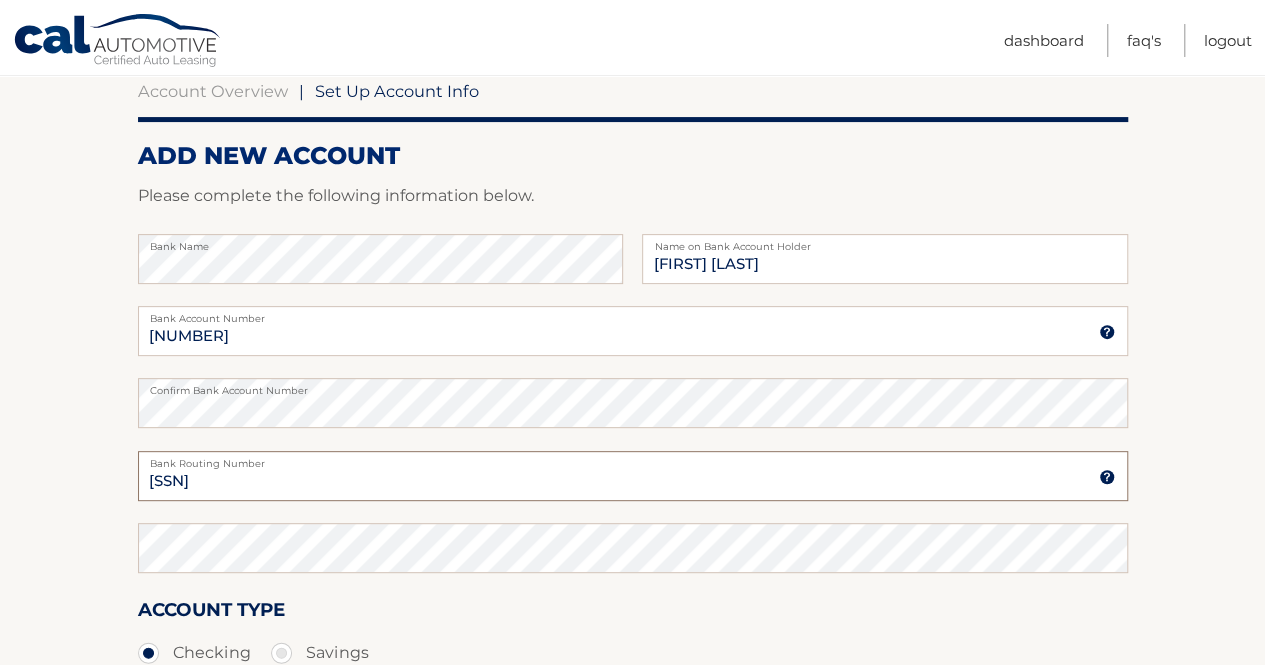 type on "063102152" 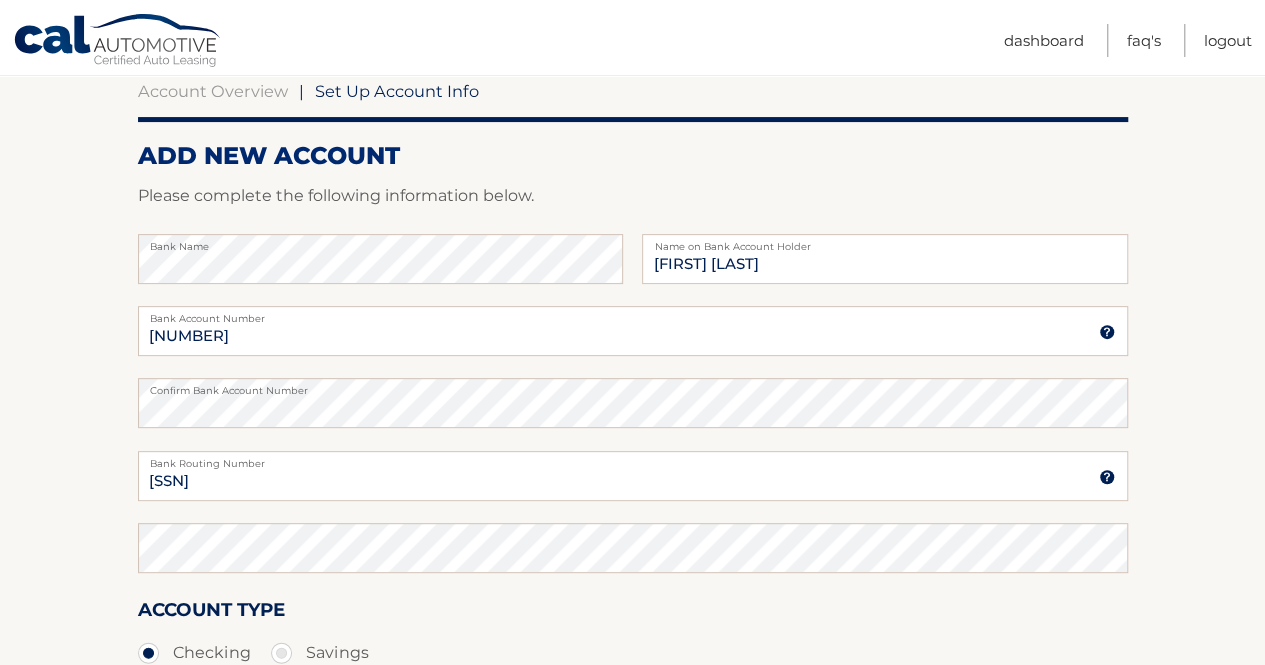 scroll, scrollTop: 494, scrollLeft: 0, axis: vertical 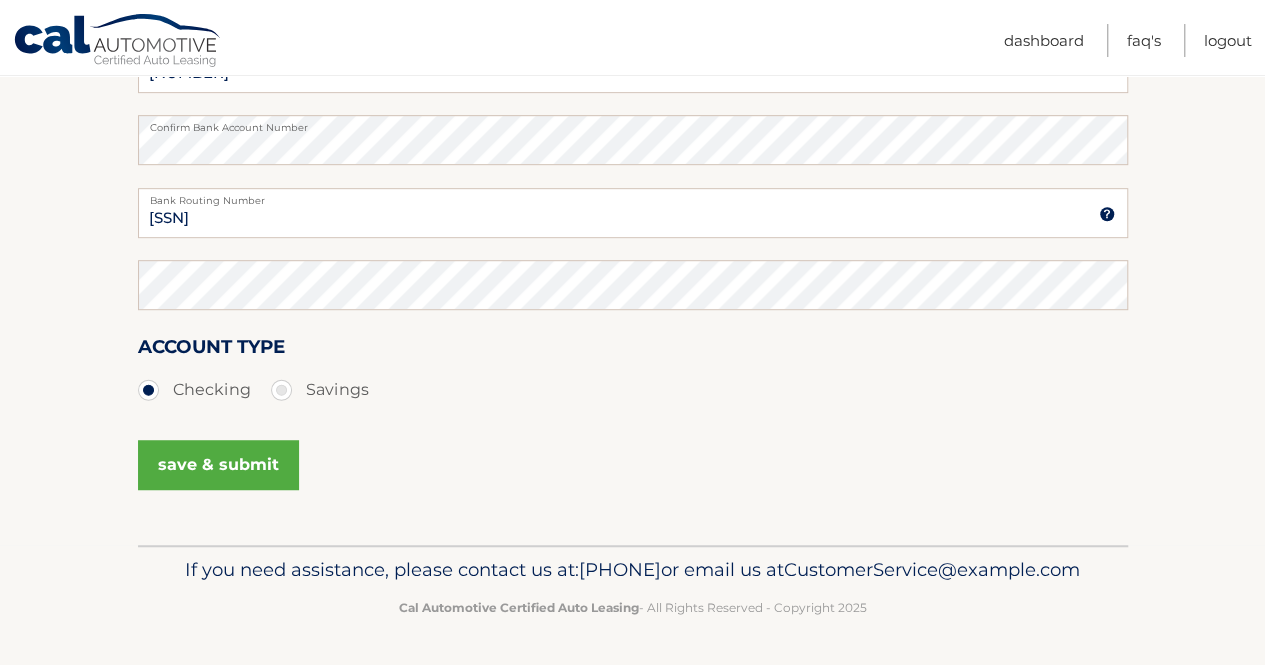 type 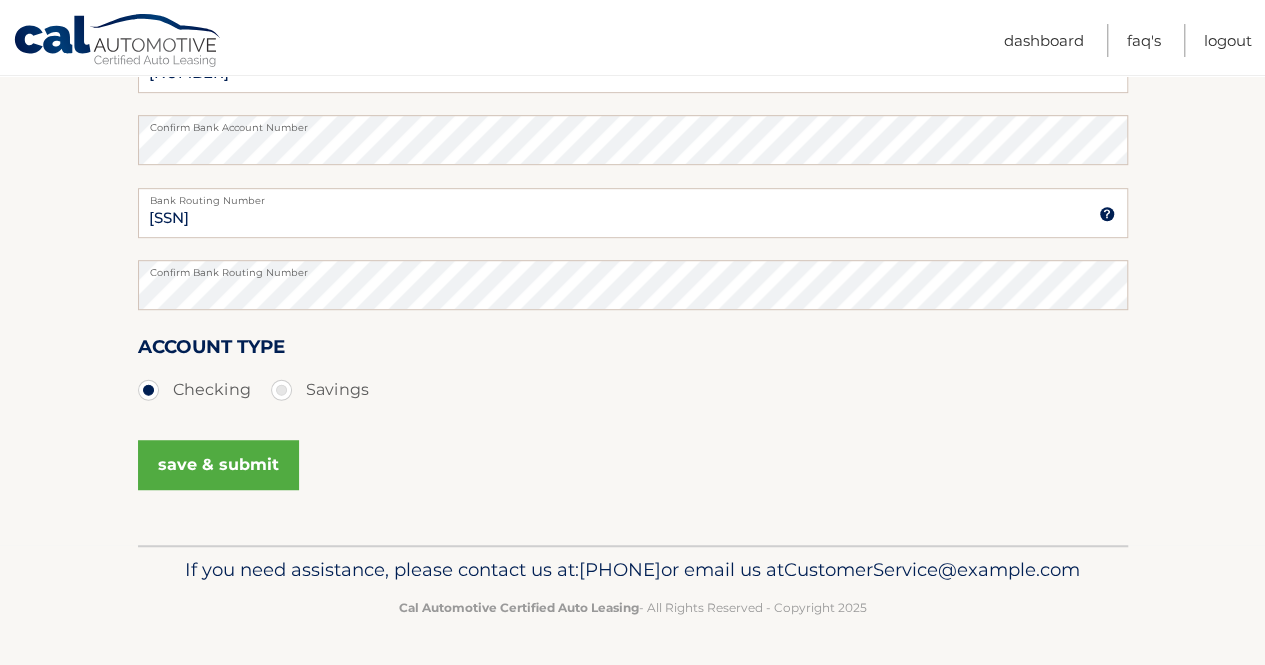 click on "save & submit" at bounding box center (218, 465) 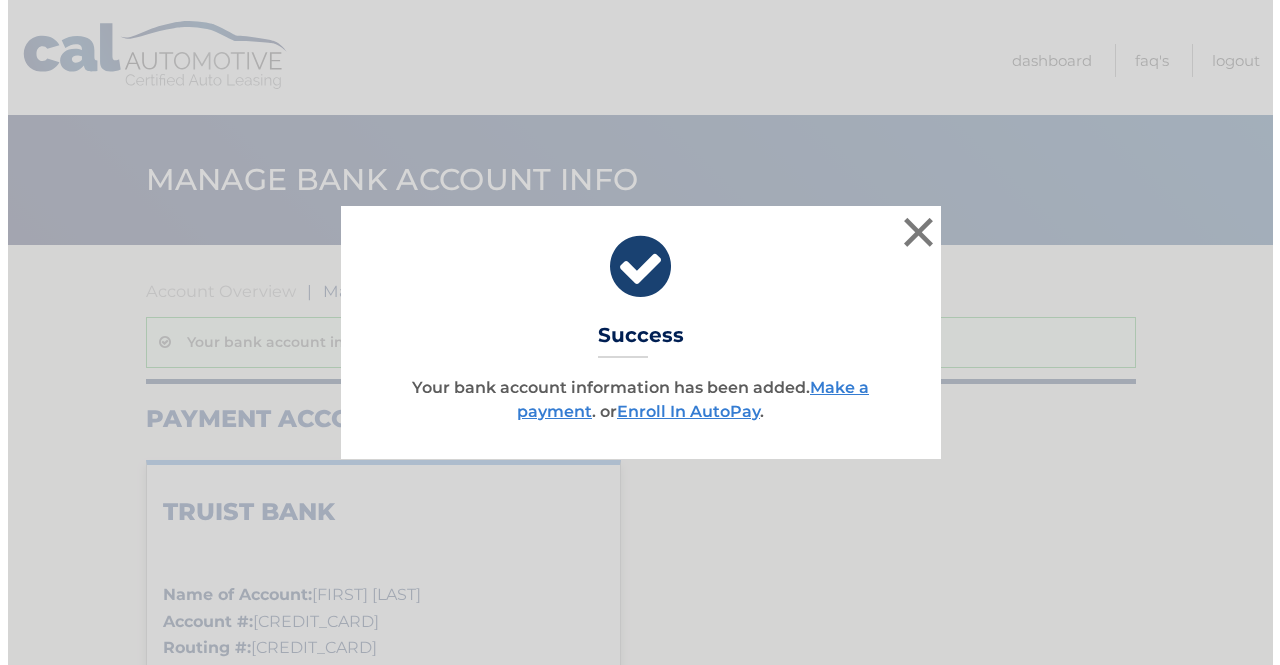 scroll, scrollTop: 0, scrollLeft: 0, axis: both 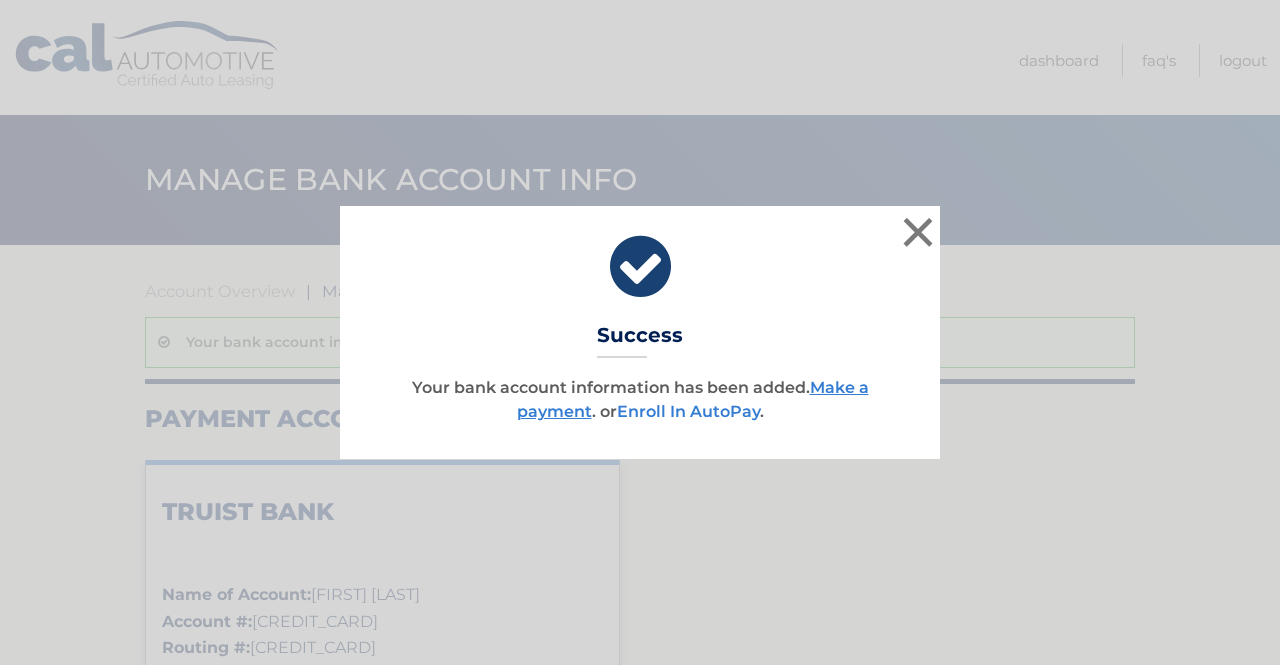 click on "Enroll In AutoPay" at bounding box center (688, 411) 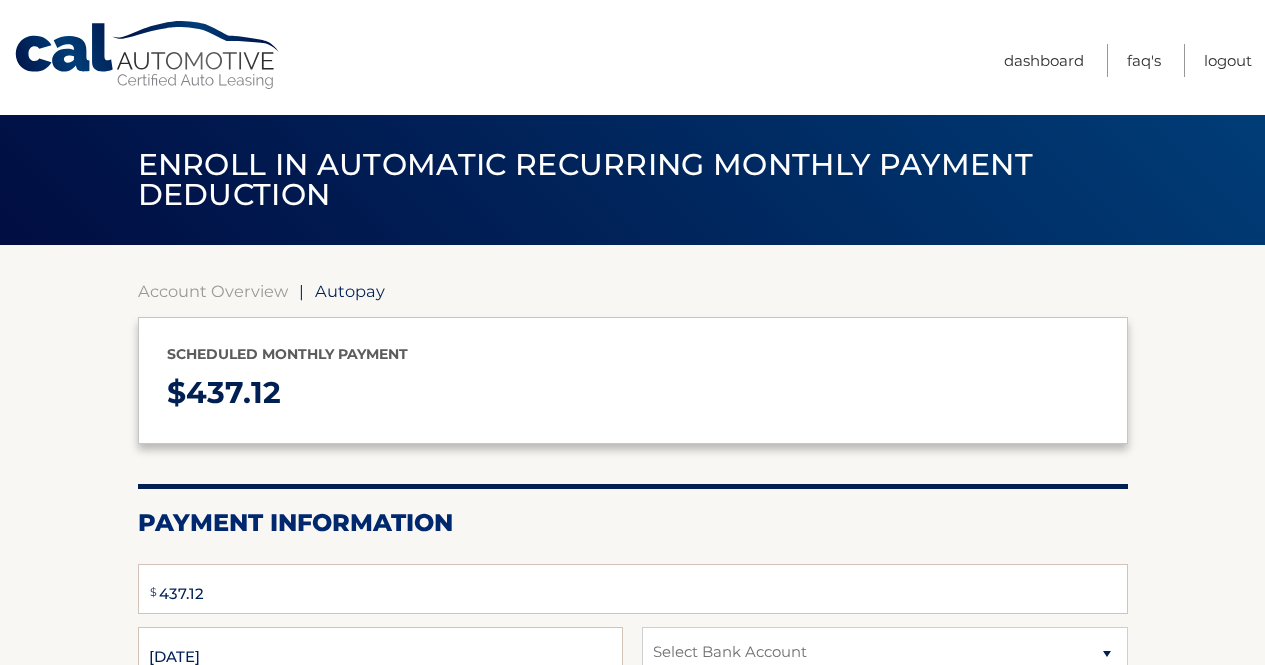scroll, scrollTop: 0, scrollLeft: 0, axis: both 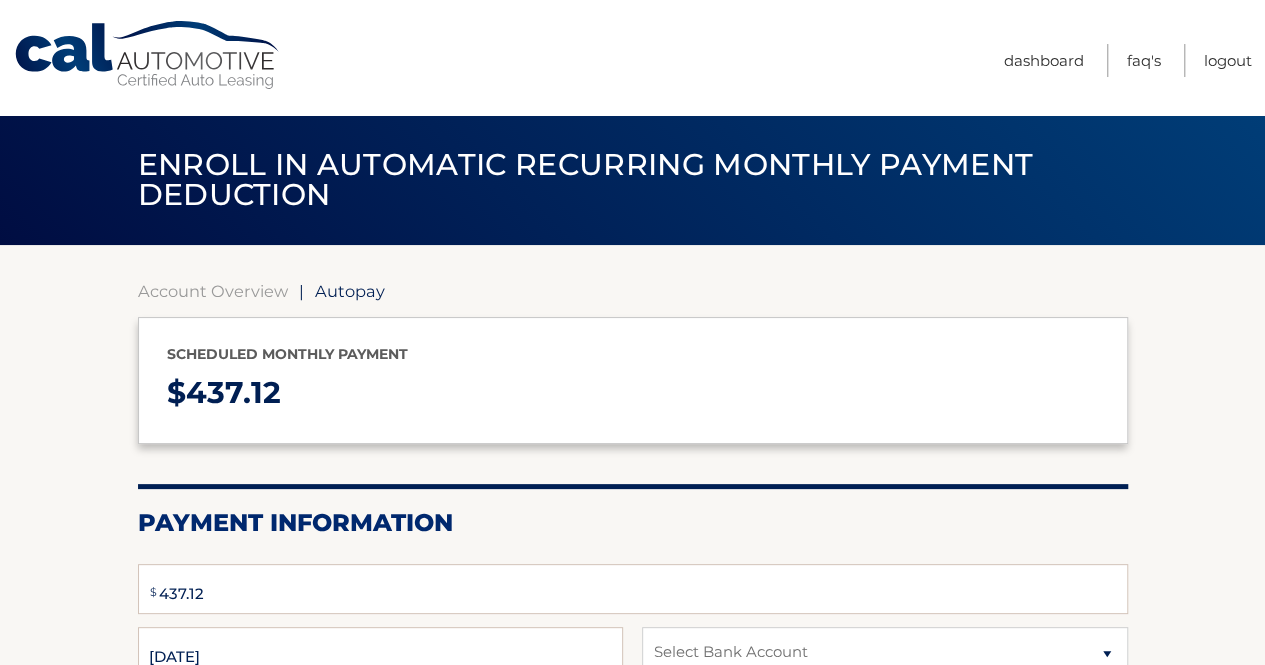 select on "[PERSONAL ID]" 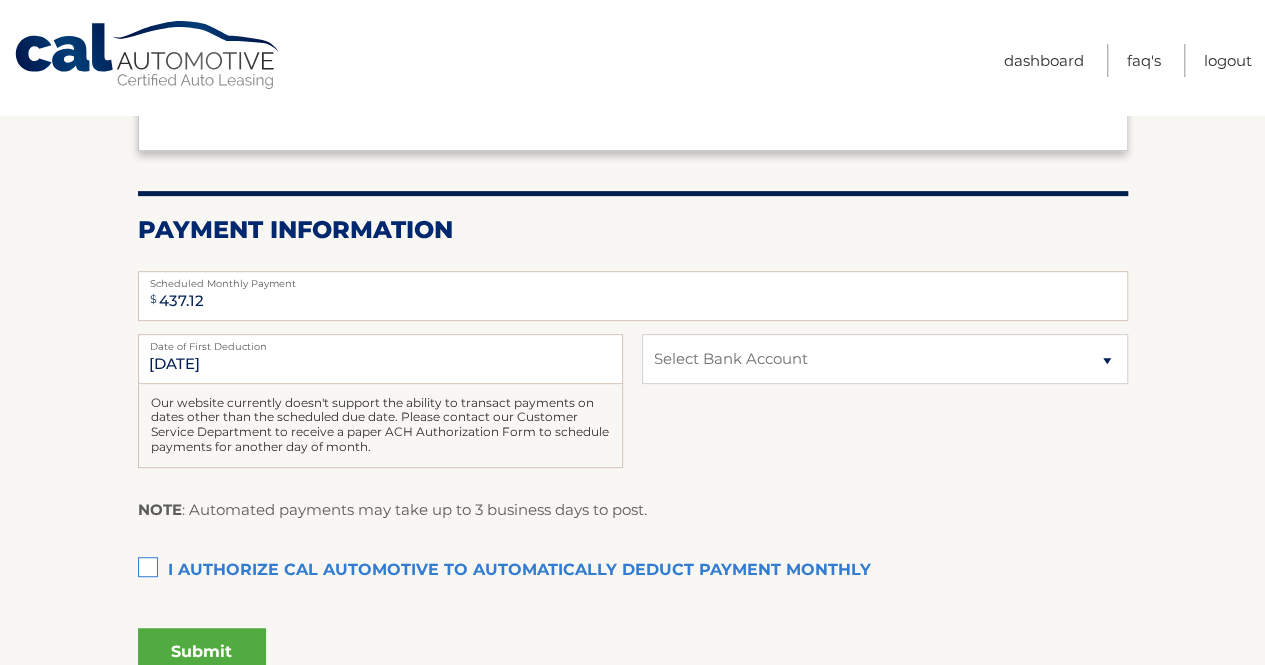 scroll, scrollTop: 300, scrollLeft: 0, axis: vertical 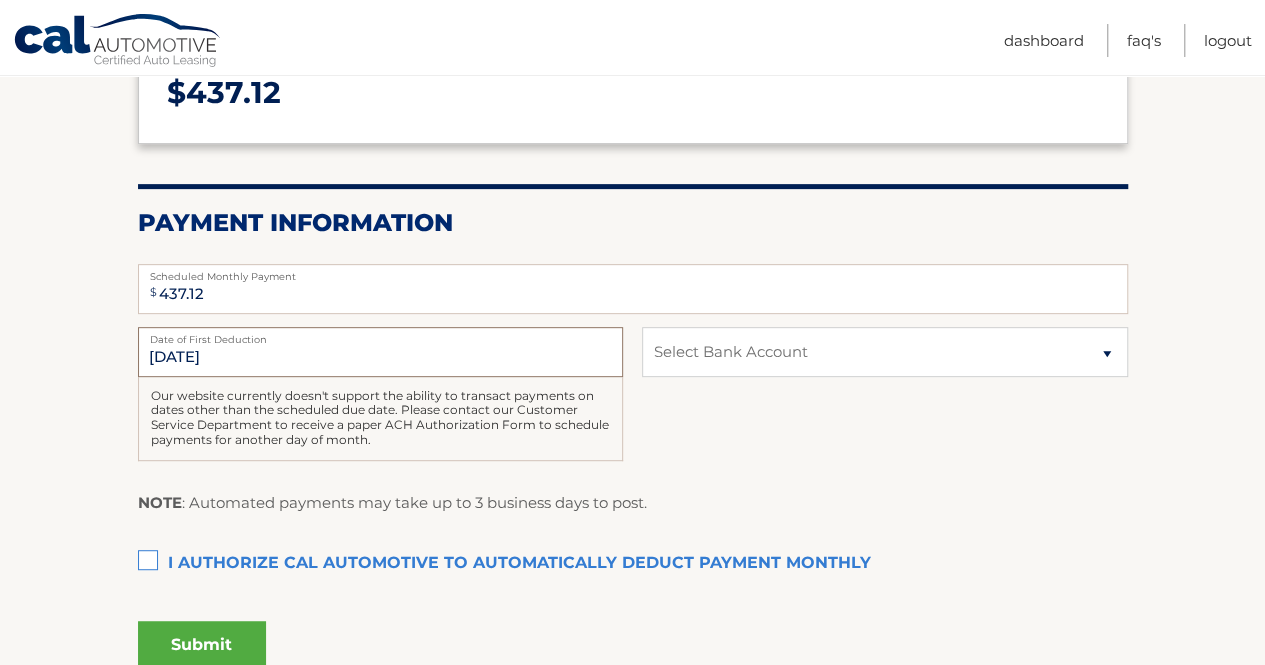 click on "[DATE]" at bounding box center (380, 352) 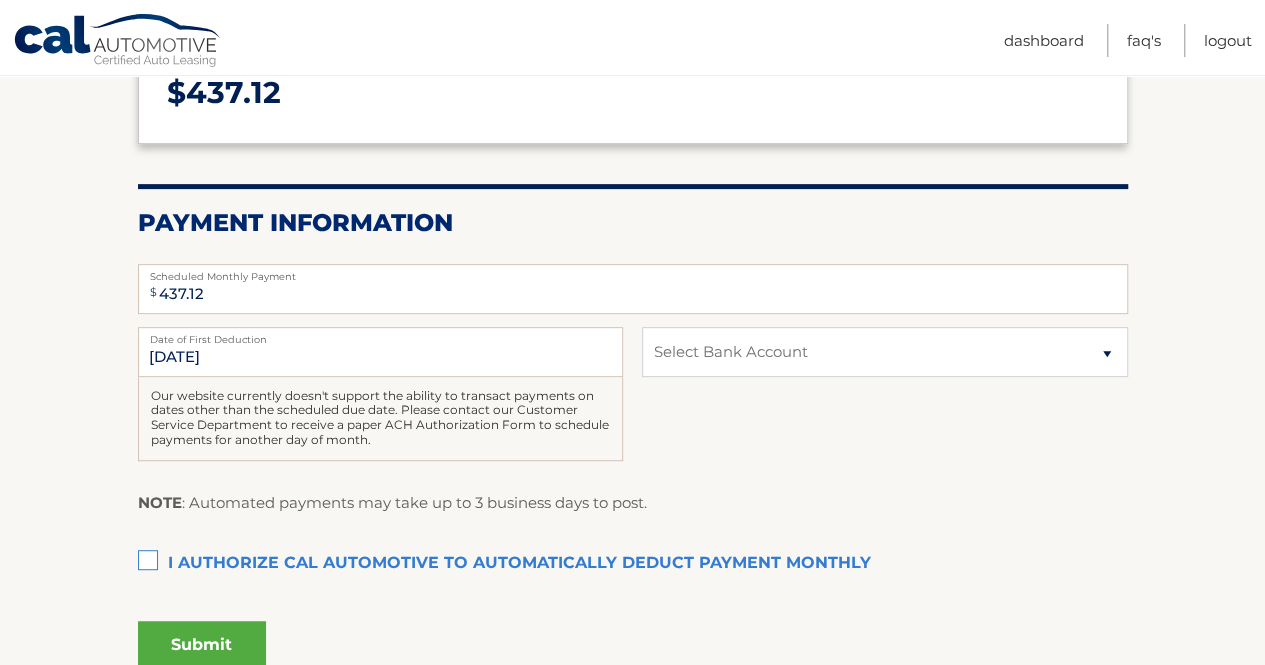 click on "Date of First Deduction" at bounding box center [380, 335] 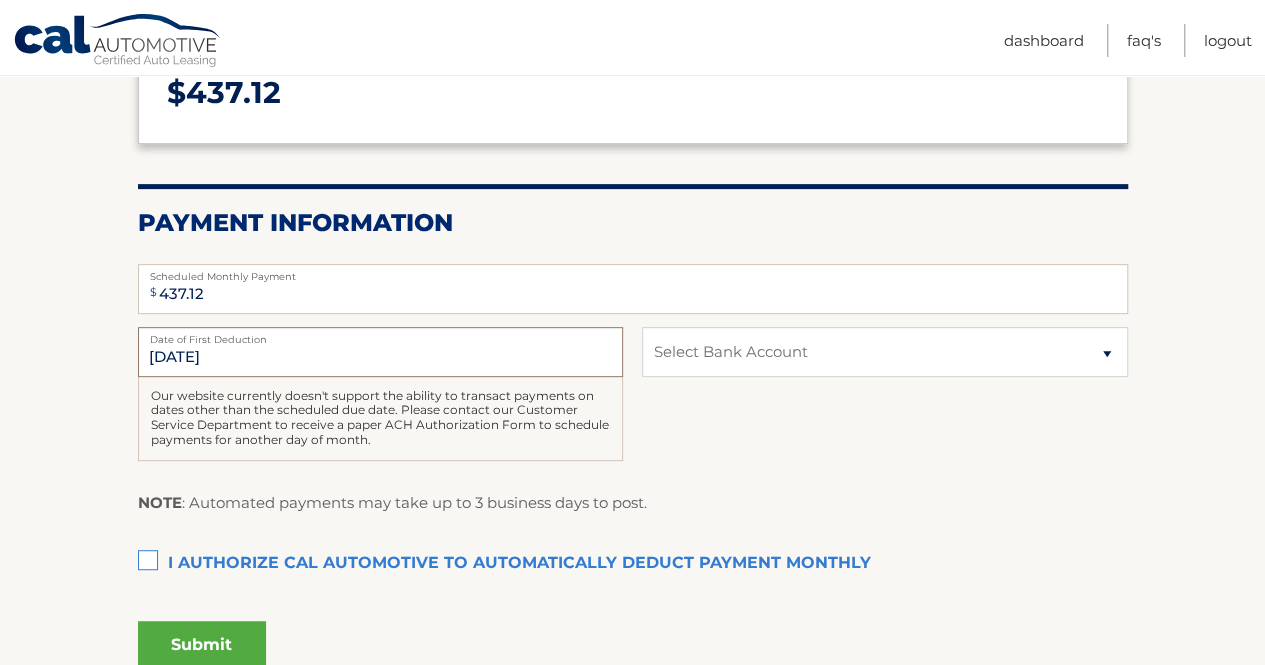 click on "8/28/2025" at bounding box center [380, 352] 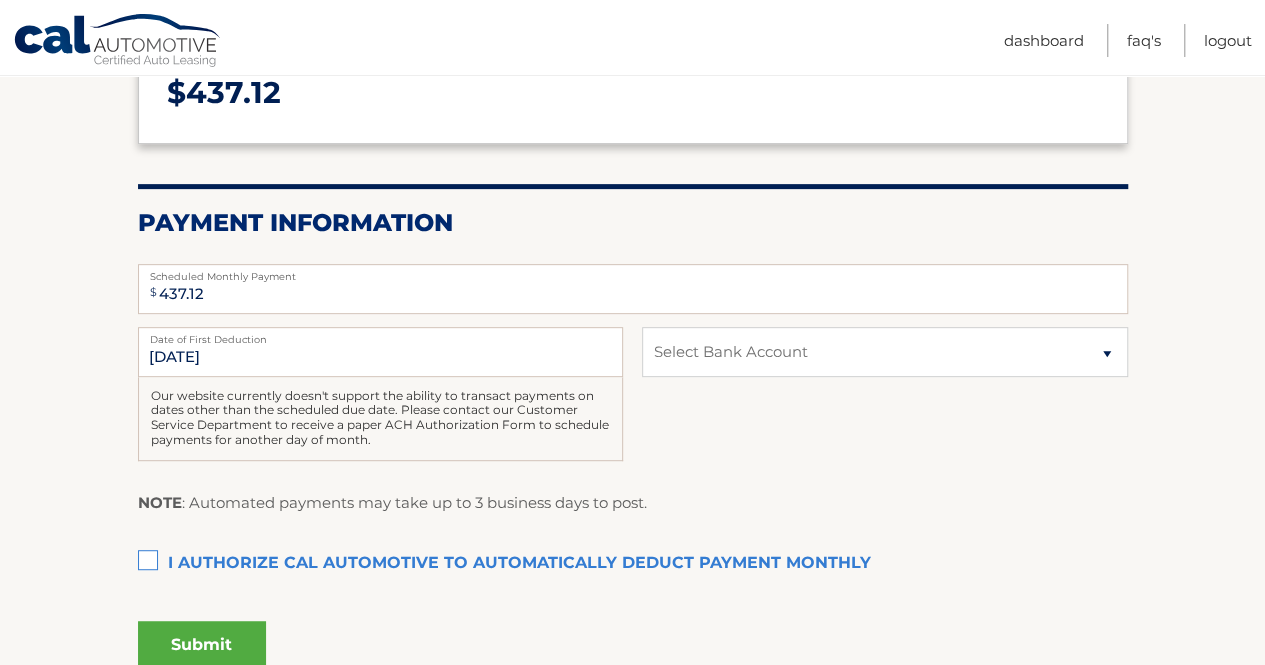 click on "Date of First Deduction" at bounding box center [380, 335] 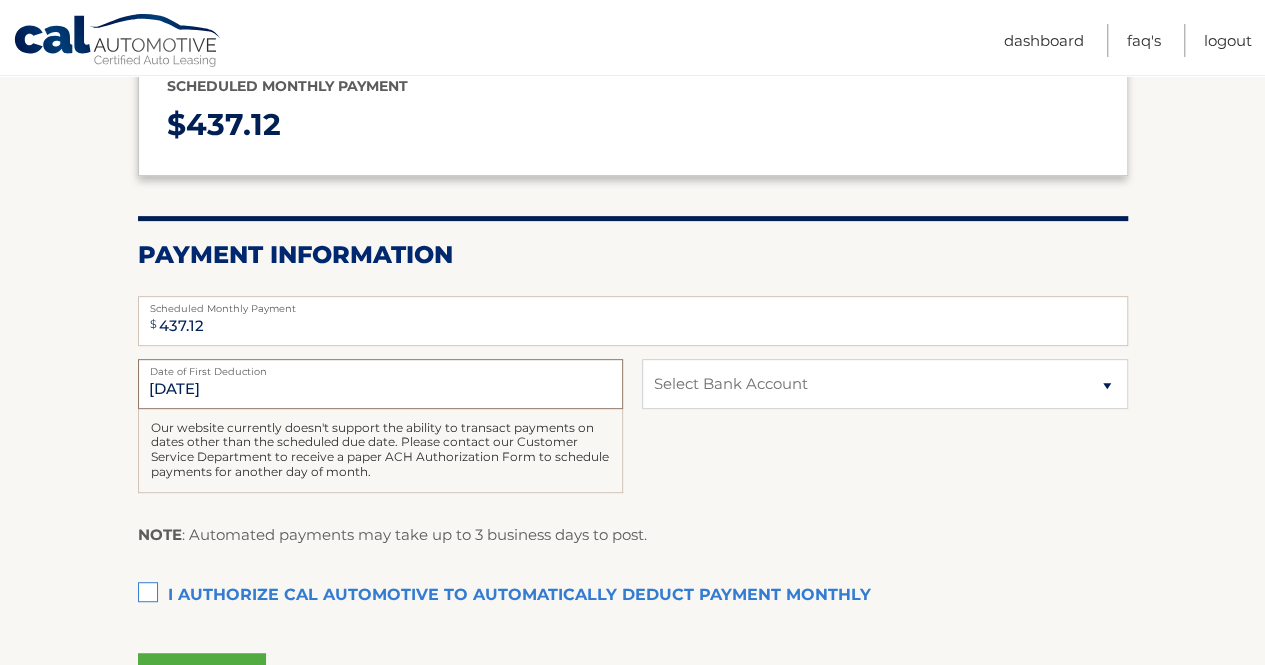 scroll, scrollTop: 300, scrollLeft: 0, axis: vertical 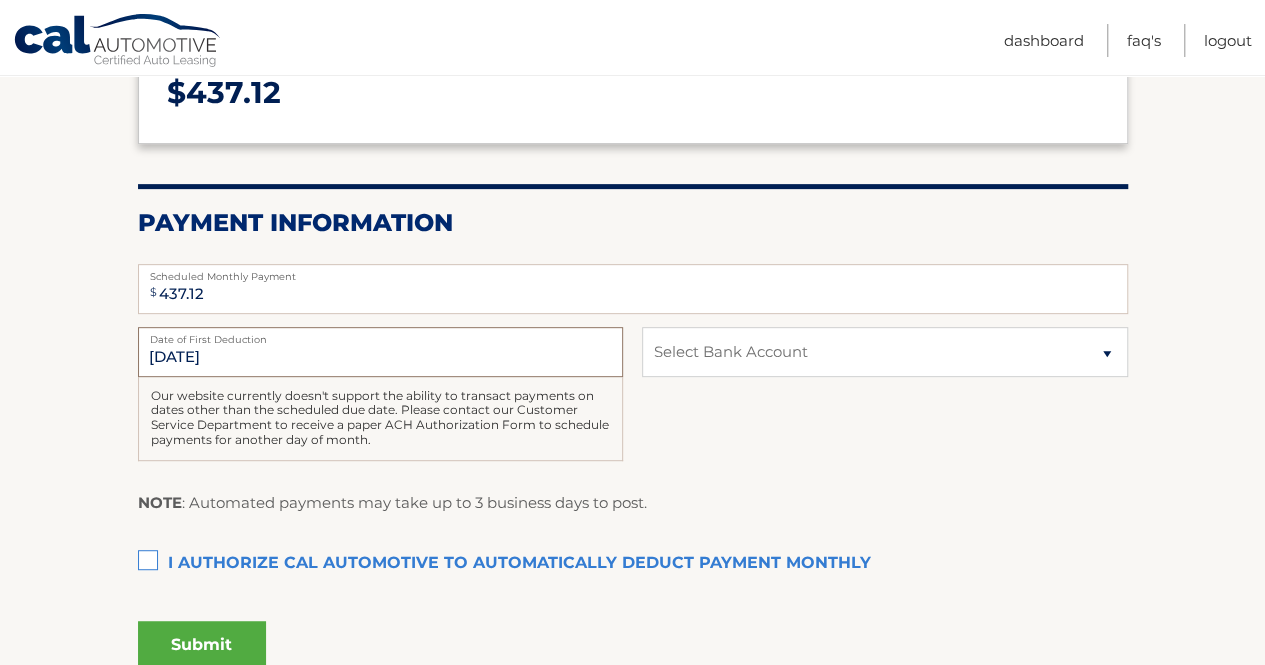 click on "8/28/2025" at bounding box center [380, 352] 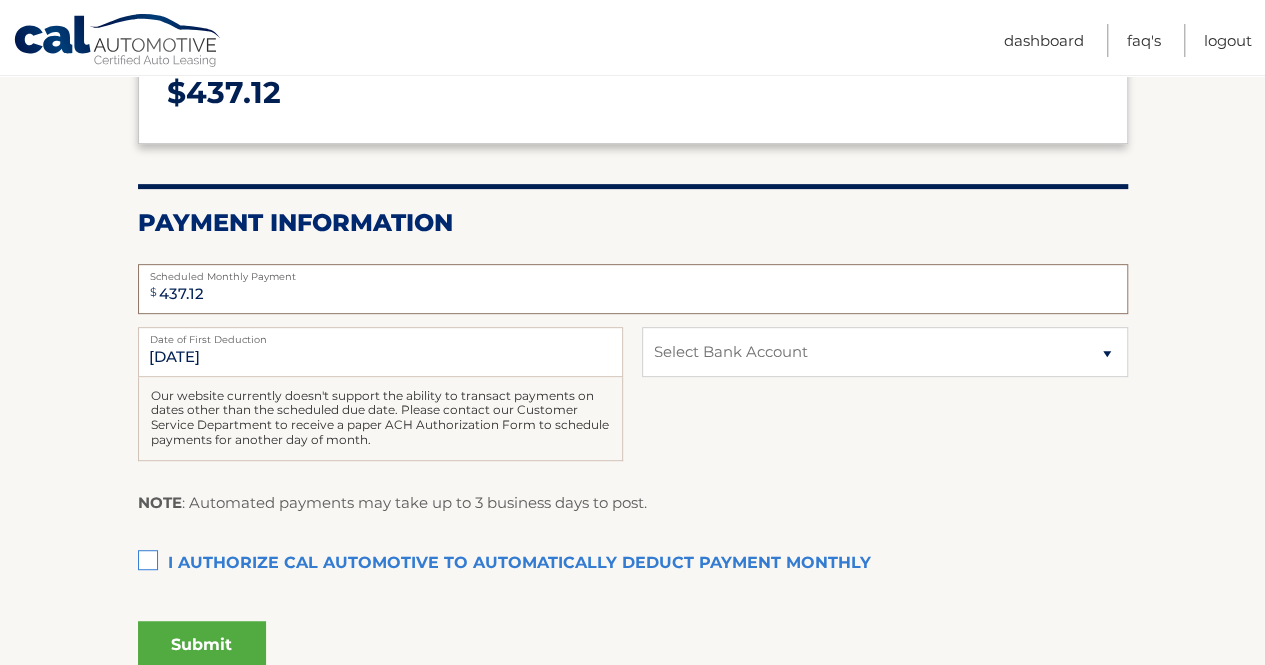 click on "437.12" at bounding box center [633, 289] 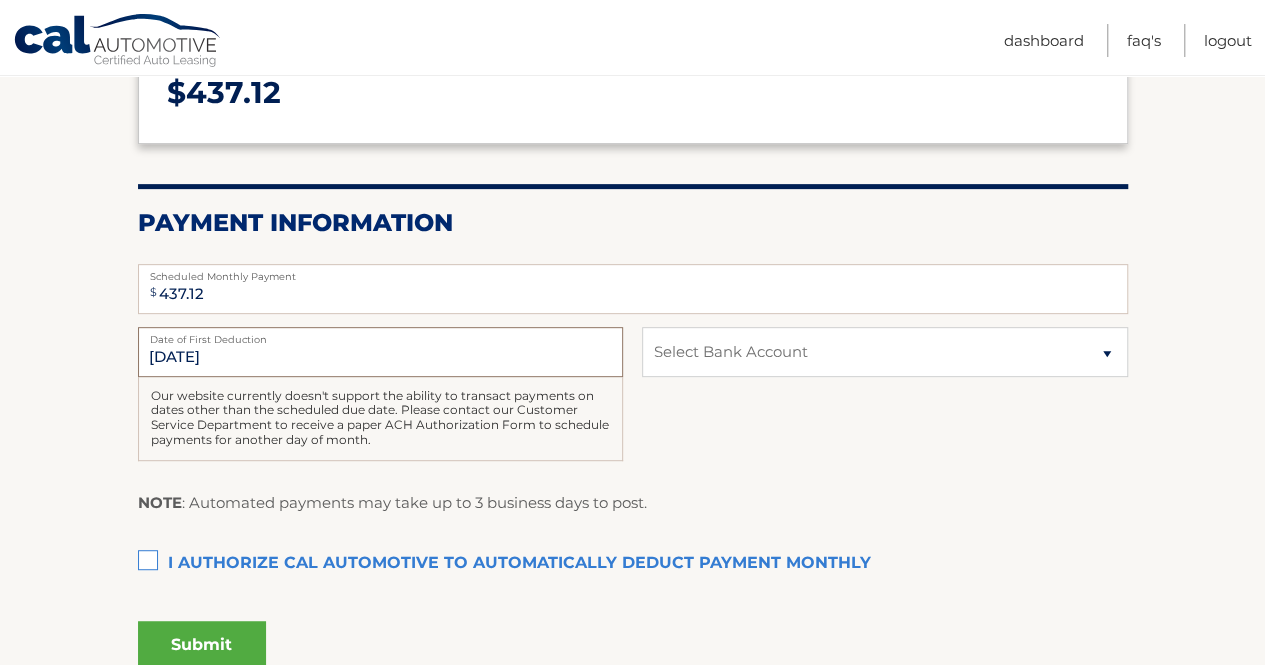click on "8/28/2025" at bounding box center (380, 352) 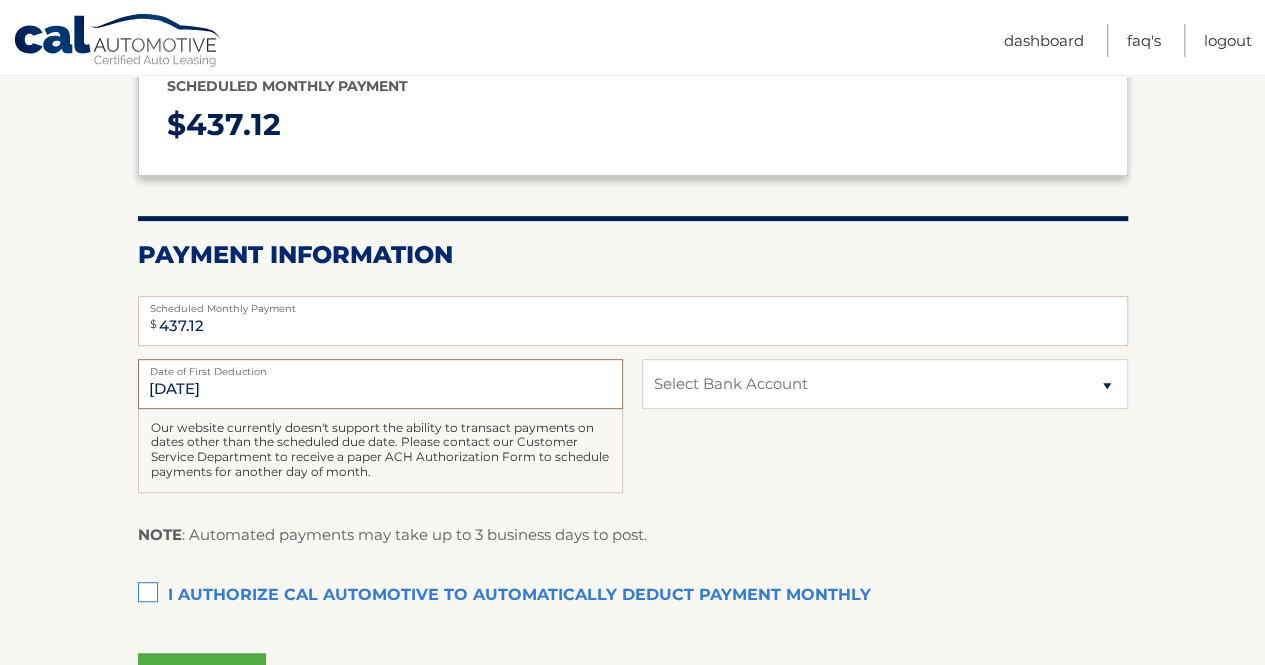scroll, scrollTop: 300, scrollLeft: 0, axis: vertical 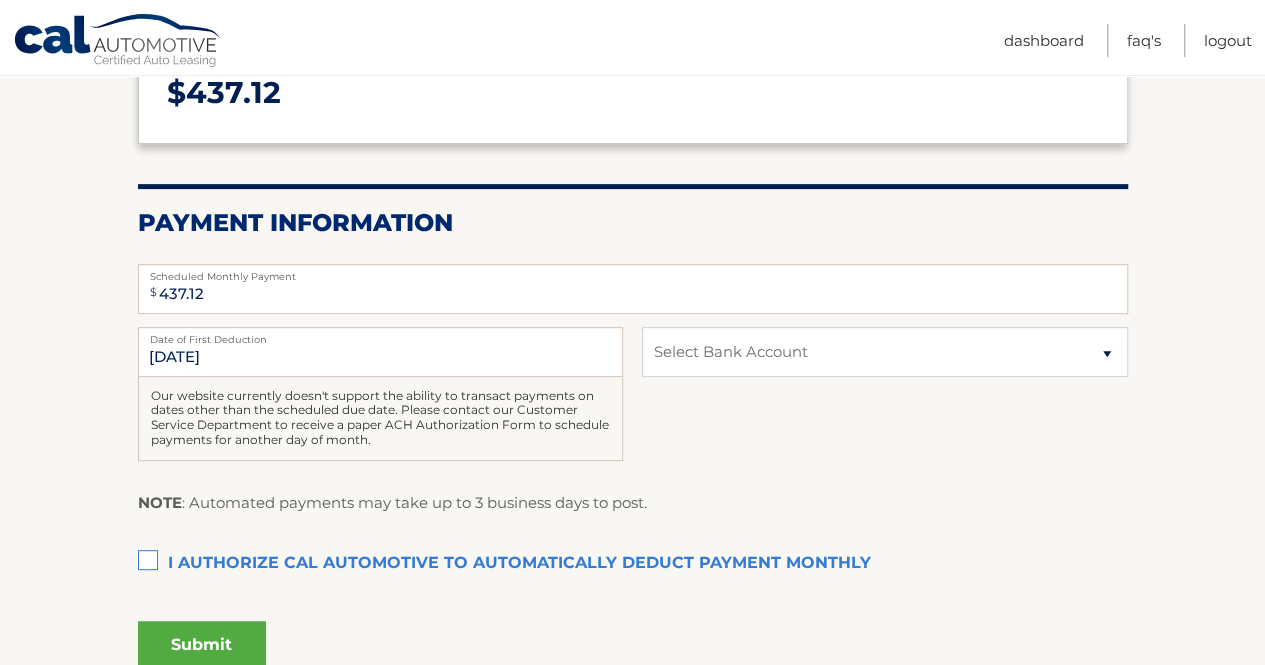 click on "I authorize cal automotive to automatically deduct payment monthly
This checkbox must be checked" at bounding box center (633, 564) 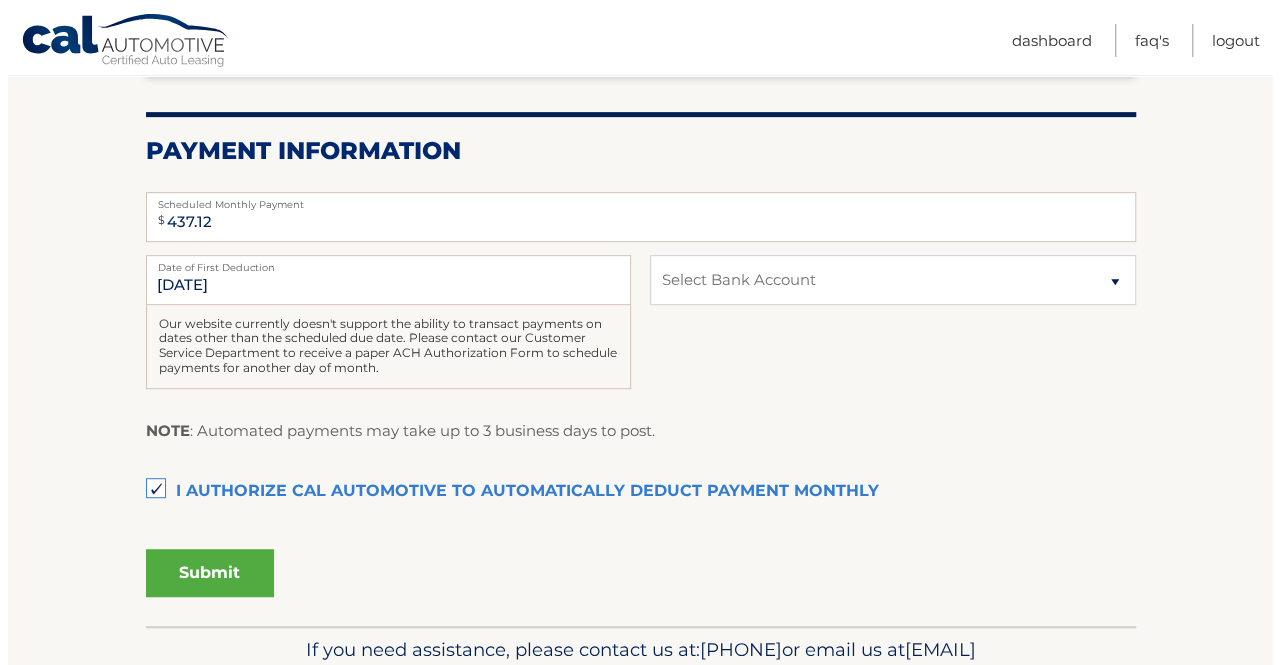scroll, scrollTop: 482, scrollLeft: 0, axis: vertical 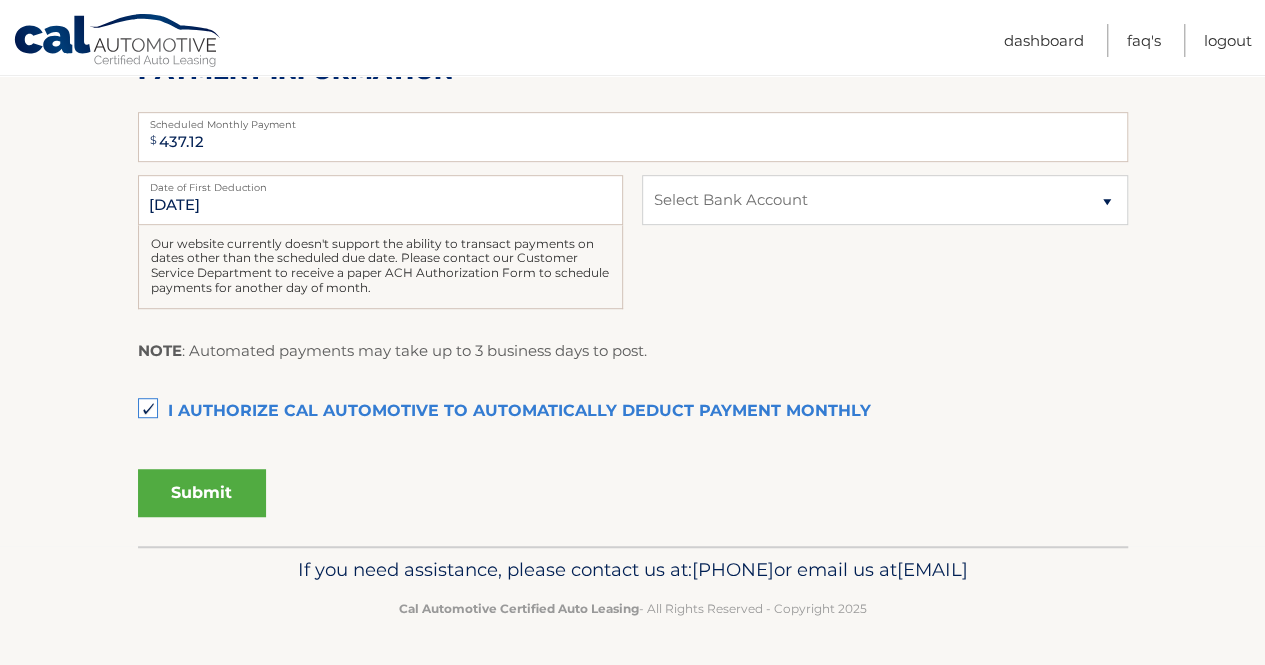 click on "Submit" at bounding box center (202, 493) 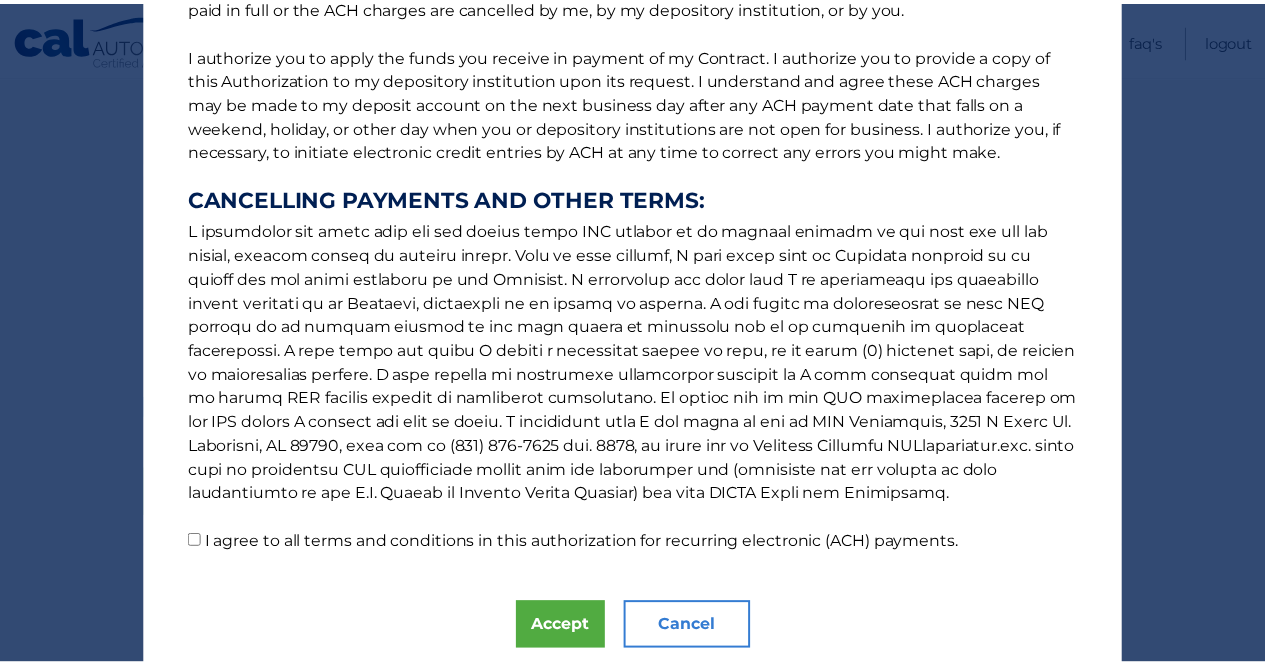 scroll, scrollTop: 303, scrollLeft: 0, axis: vertical 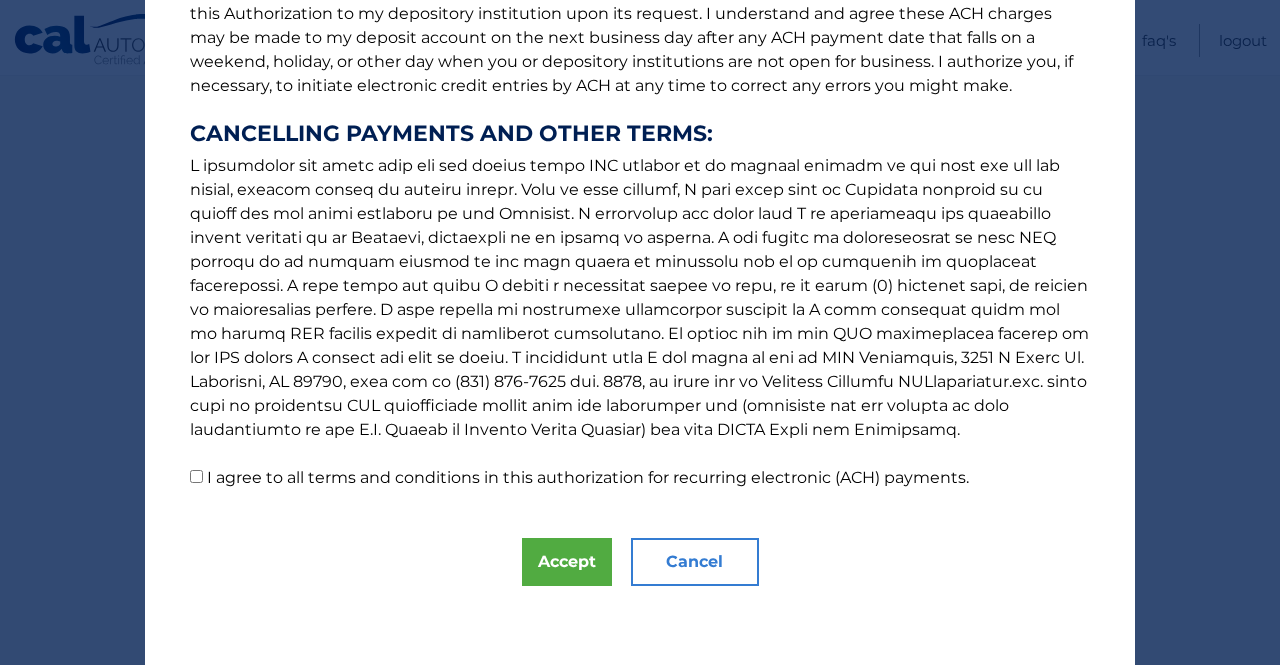 click on "Cancel" at bounding box center [695, 562] 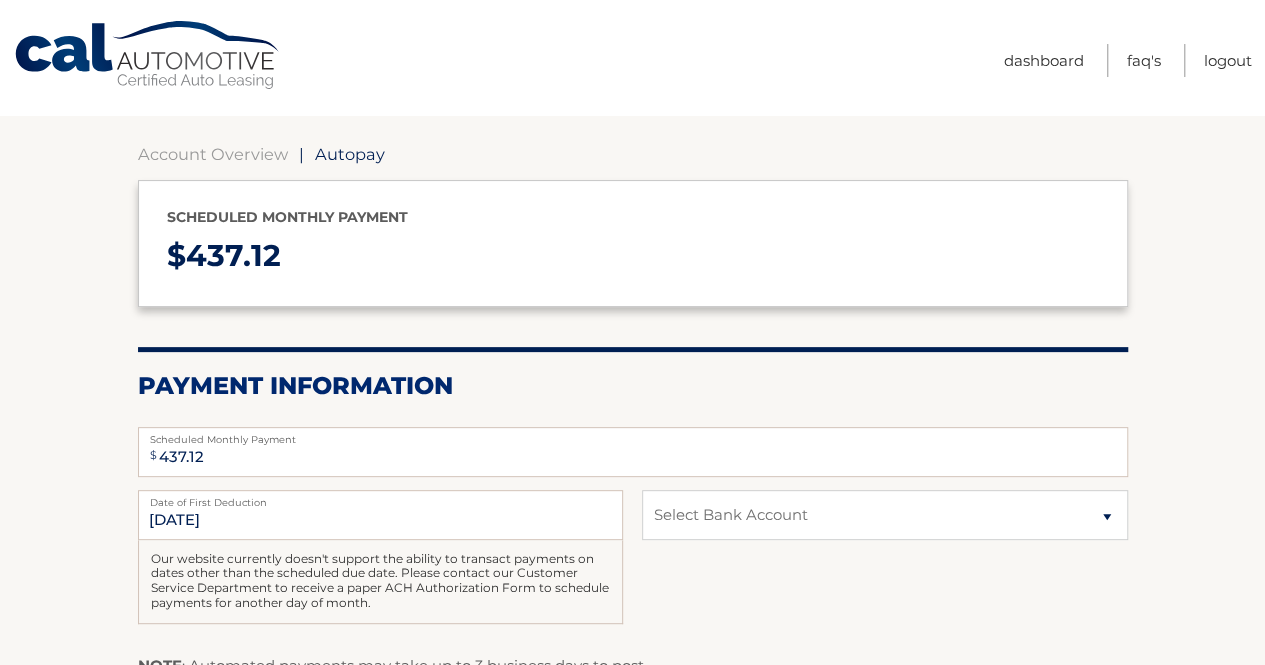 scroll, scrollTop: 0, scrollLeft: 0, axis: both 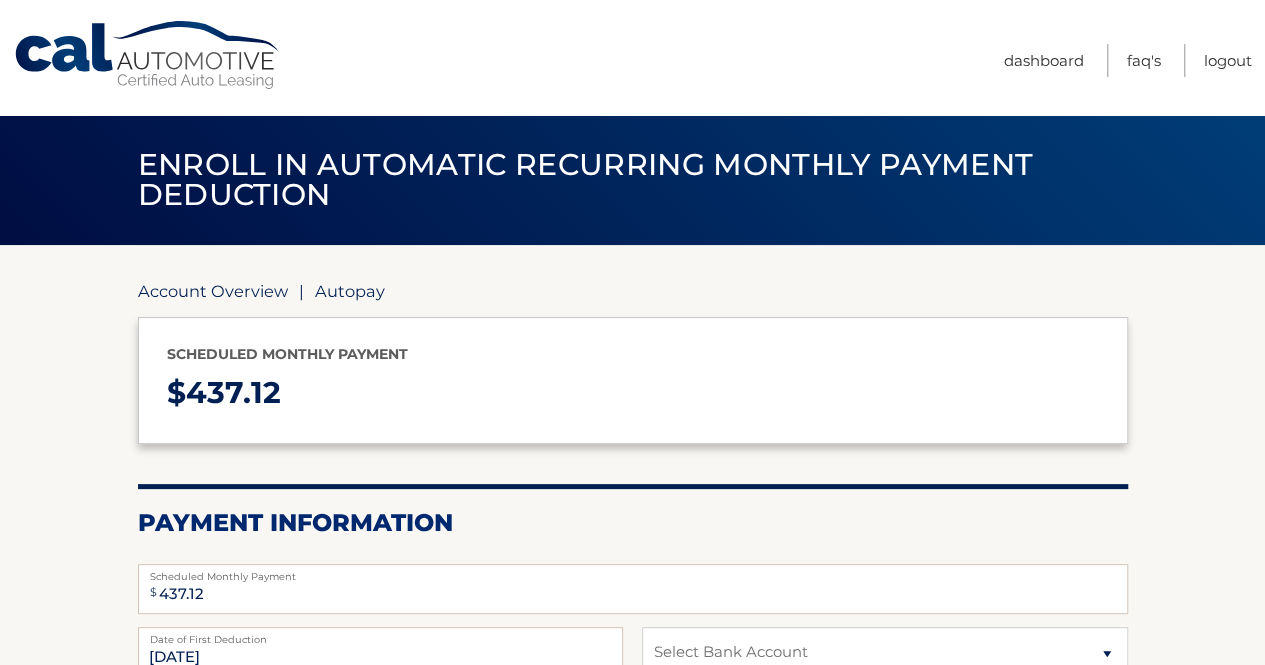 click on "Account Overview" at bounding box center (213, 291) 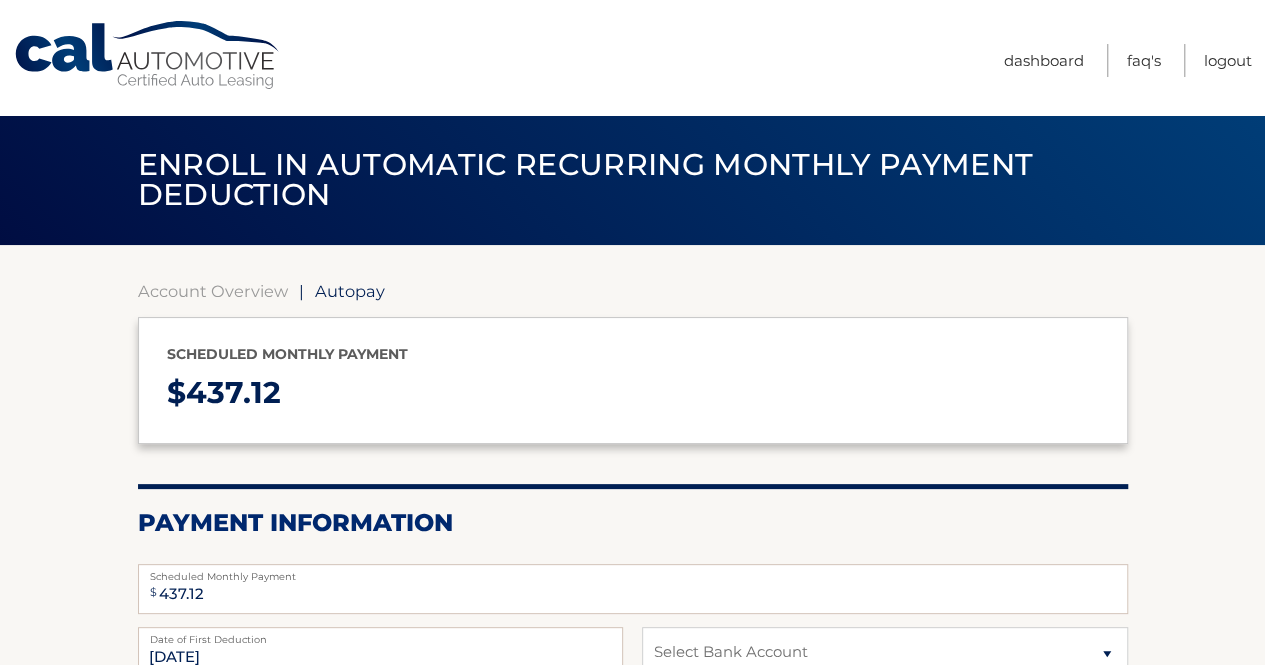 click on "Enroll in automatic recurring monthly payment deduction" at bounding box center (585, 179) 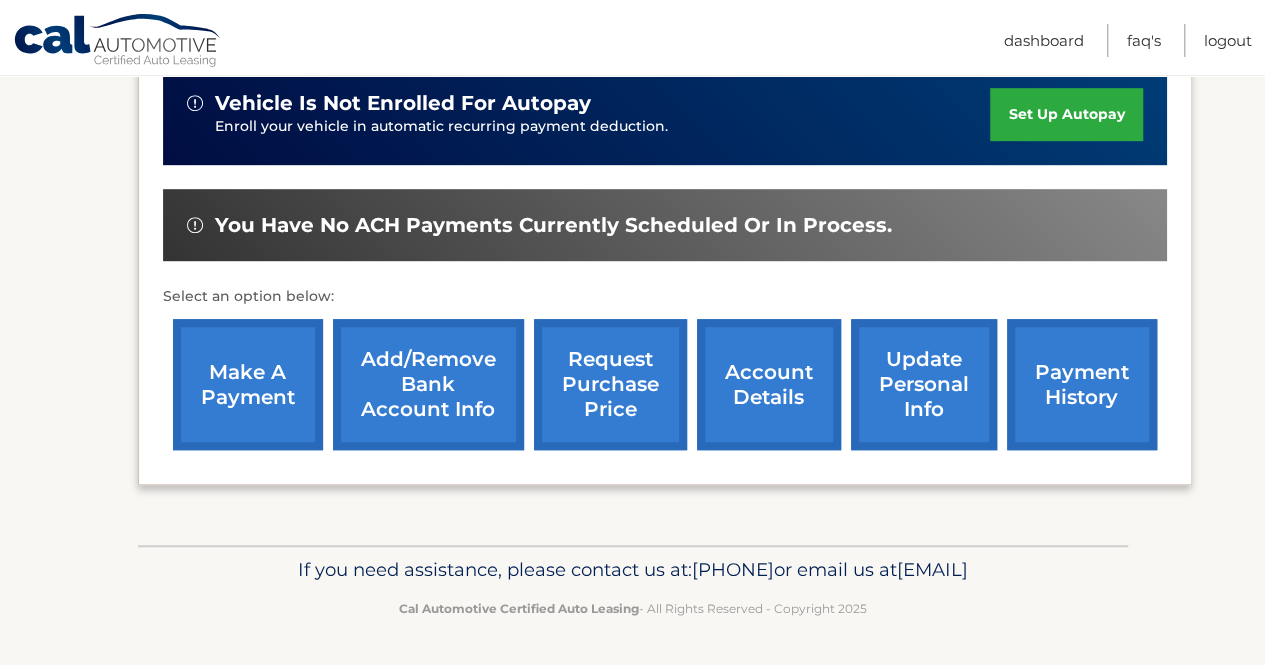 scroll, scrollTop: 545, scrollLeft: 0, axis: vertical 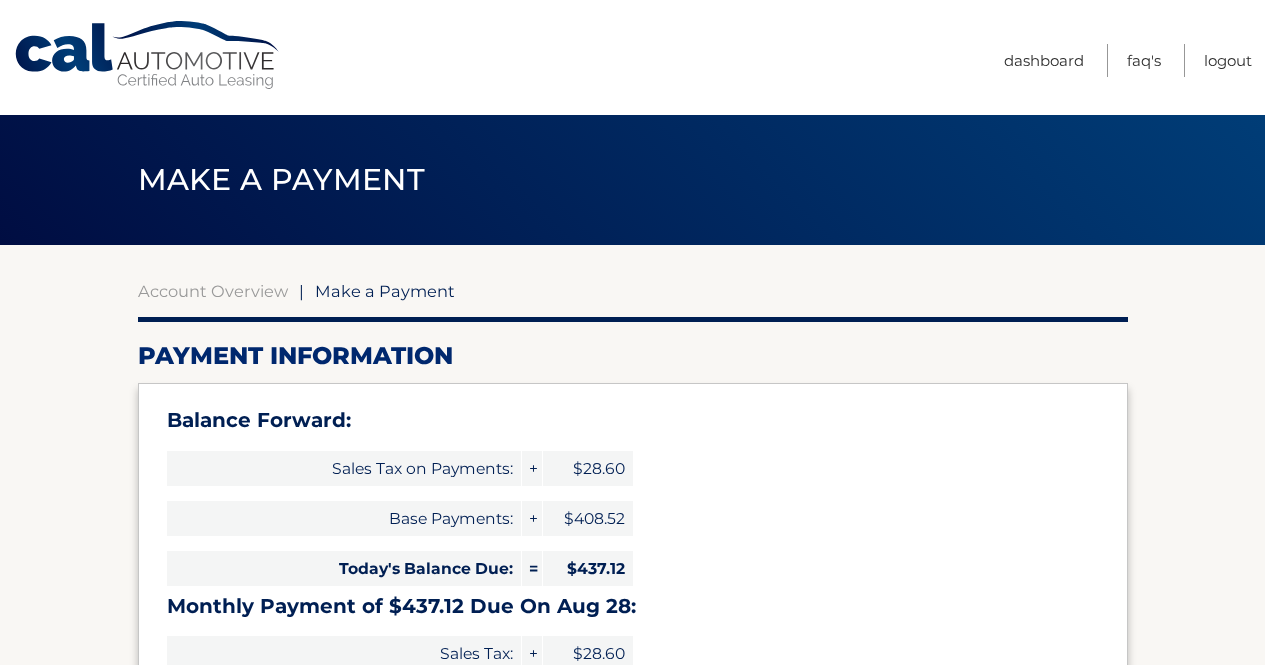 select on "[UUID]" 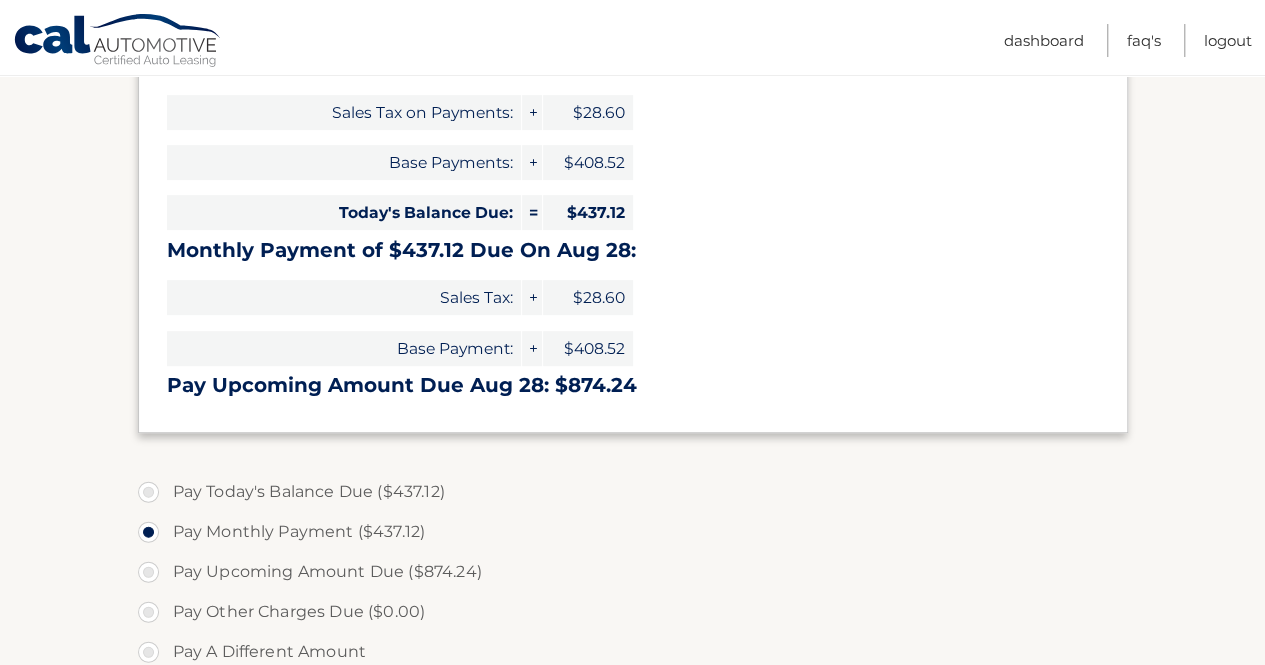 scroll, scrollTop: 400, scrollLeft: 0, axis: vertical 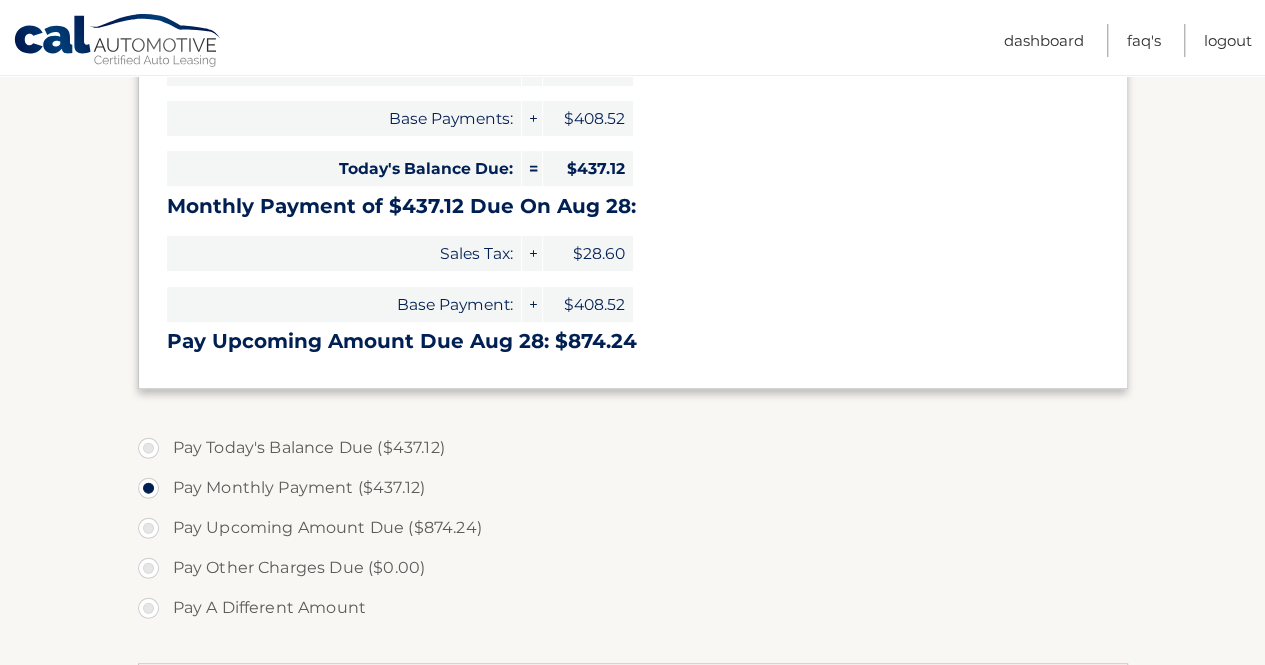 click on "Pay Today's Balance Due ($437.12)" at bounding box center [633, 448] 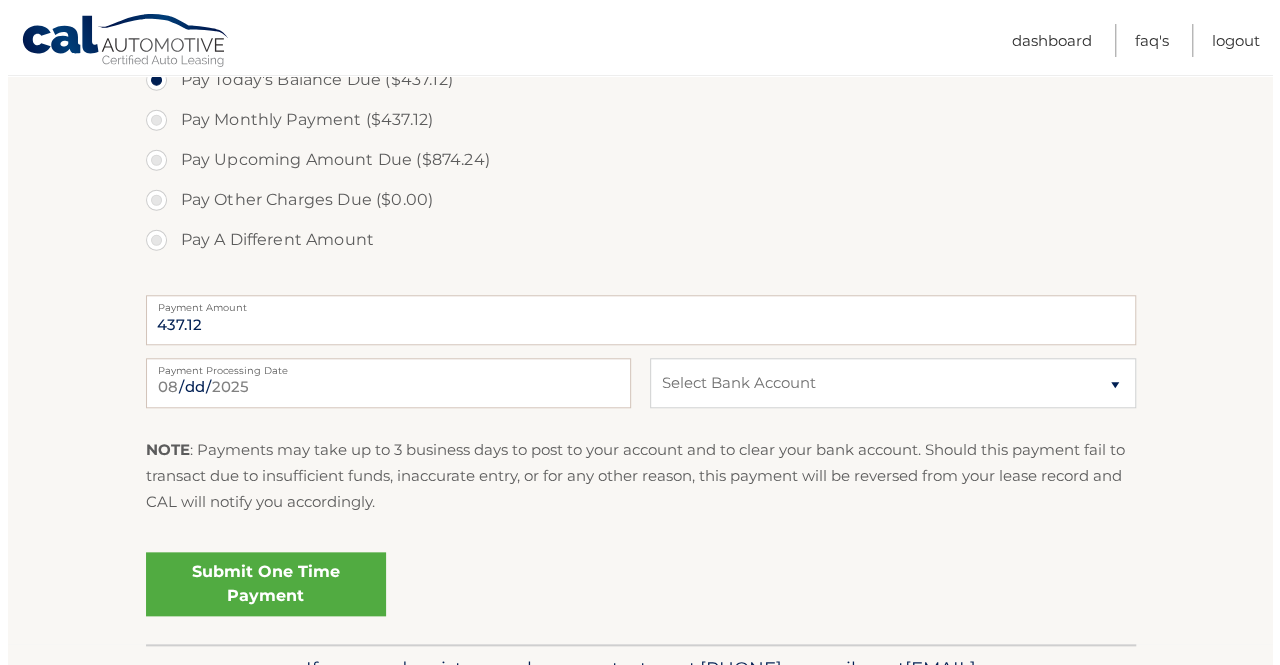 scroll, scrollTop: 800, scrollLeft: 0, axis: vertical 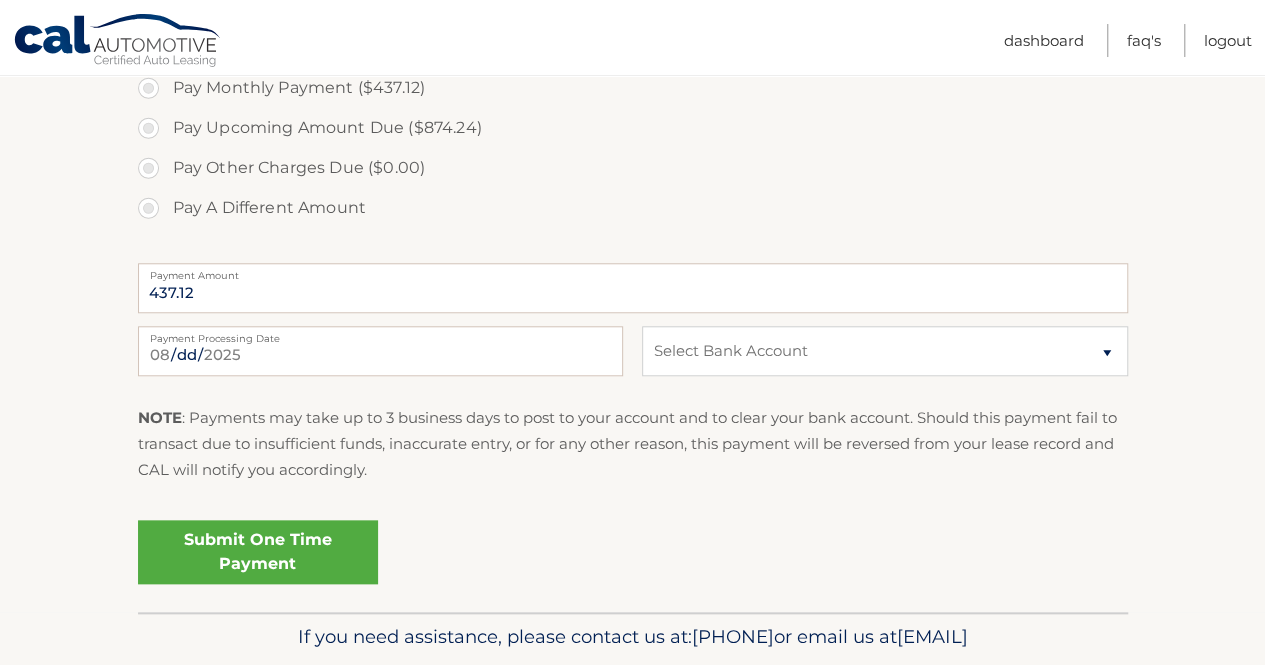 click on "Submit One Time Payment" at bounding box center [258, 552] 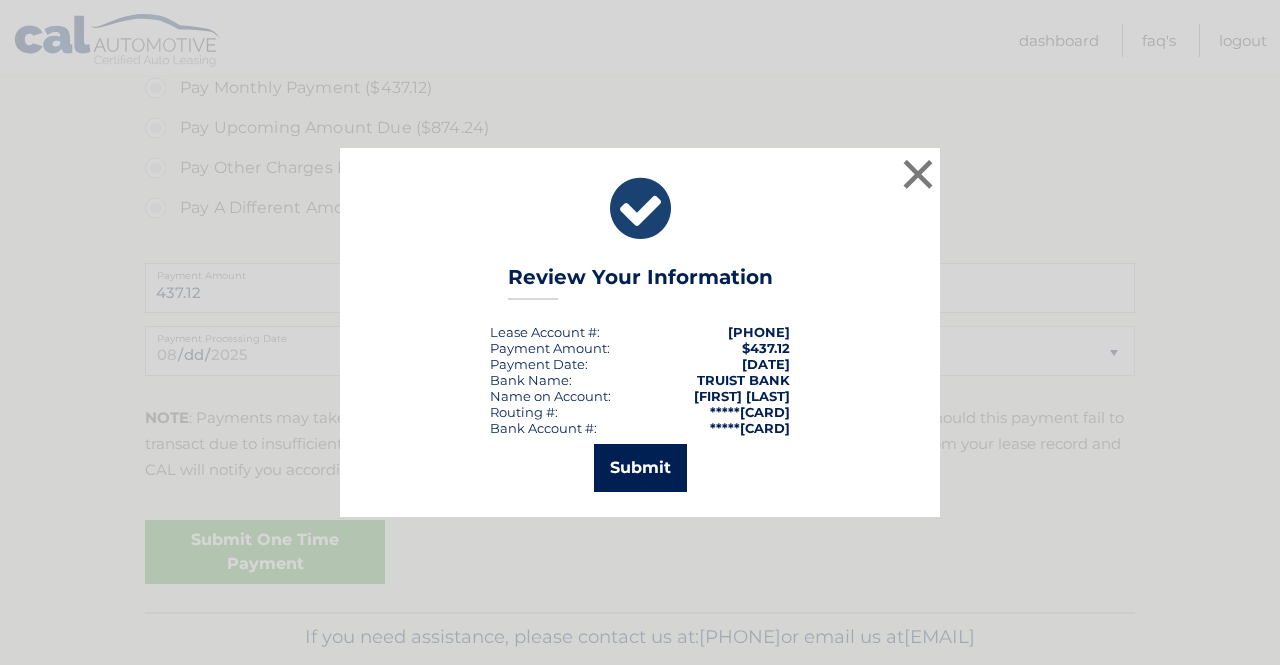 click on "Submit" at bounding box center [640, 468] 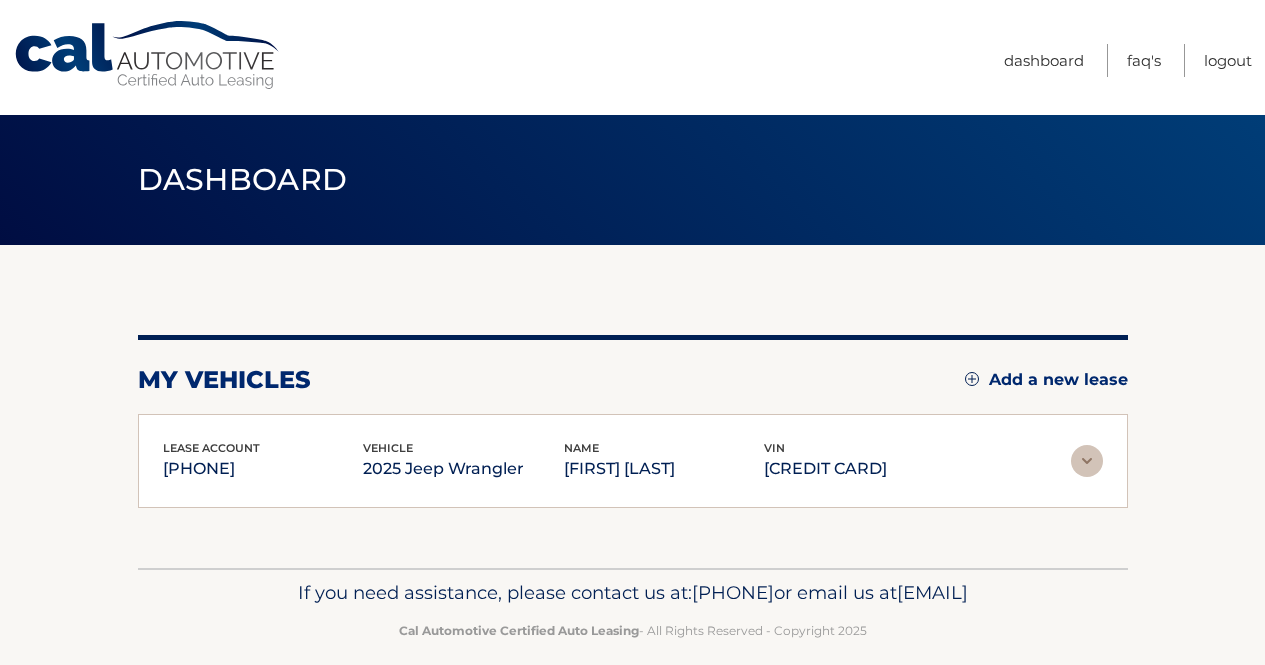 scroll, scrollTop: 0, scrollLeft: 0, axis: both 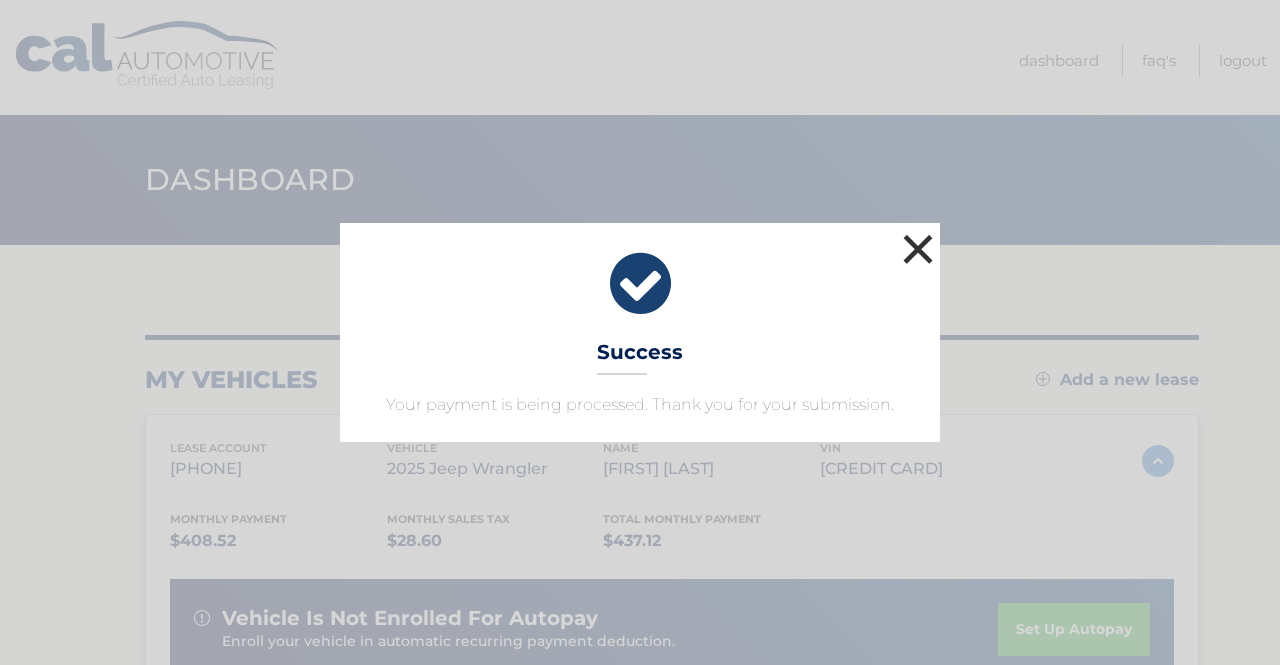 click on "×" at bounding box center (918, 249) 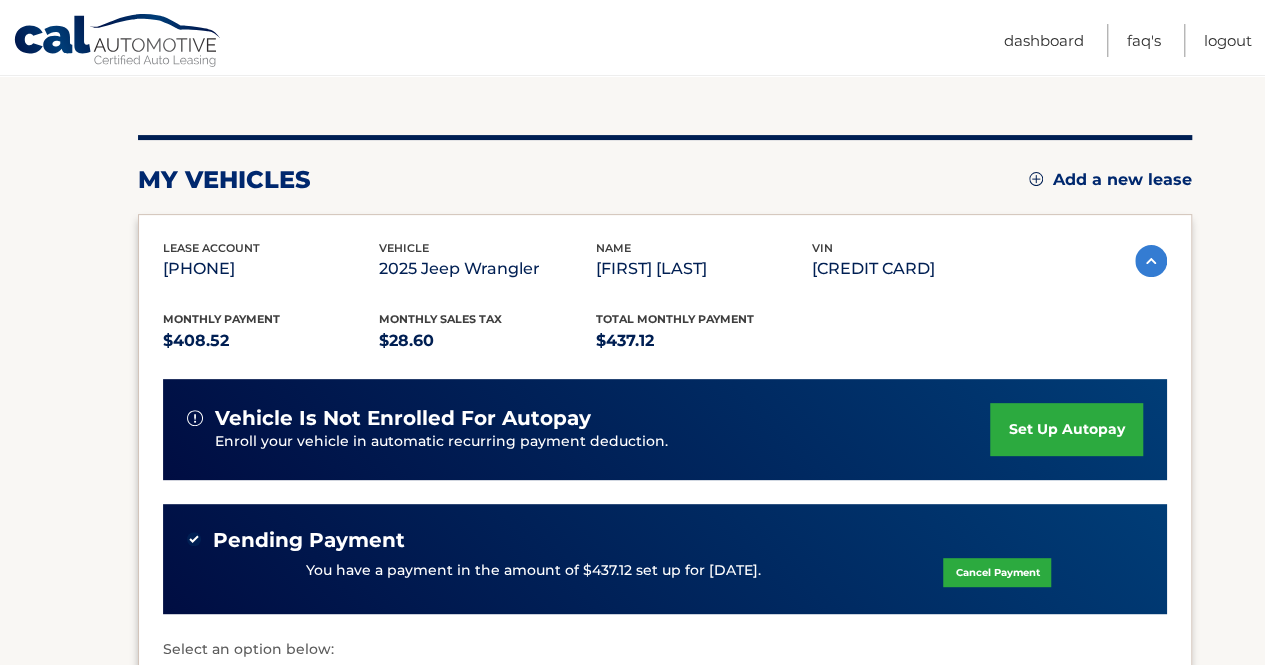 scroll, scrollTop: 300, scrollLeft: 0, axis: vertical 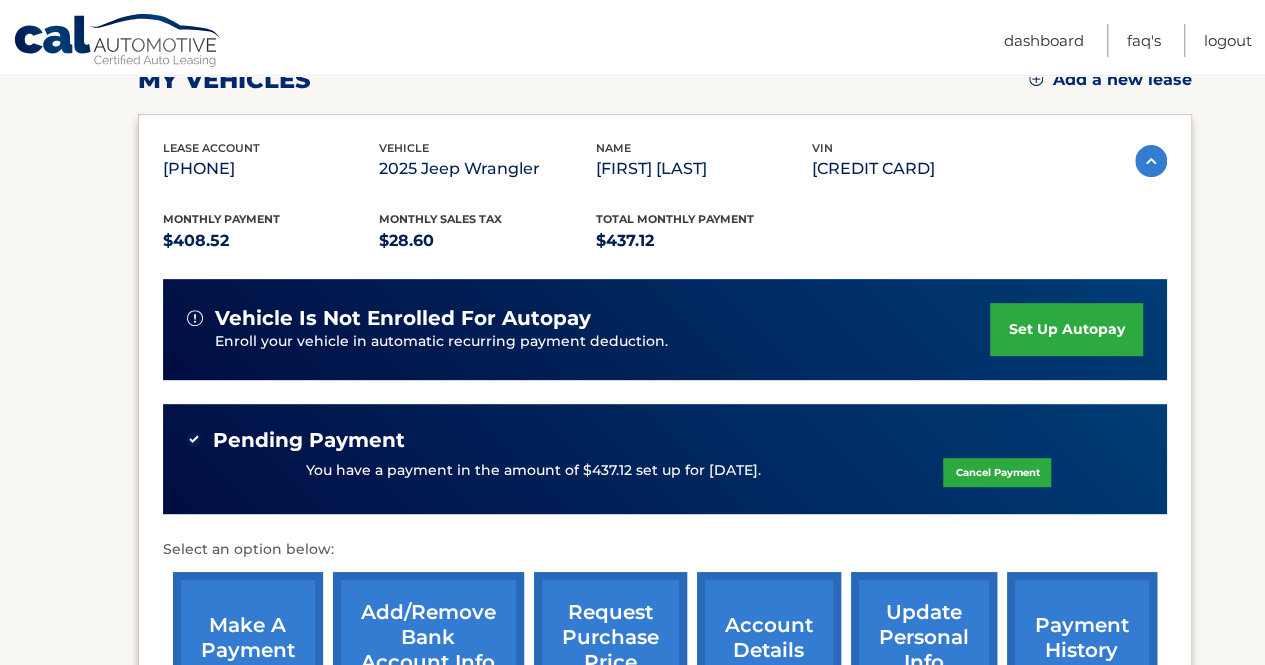 click on "set up autopay" at bounding box center (1066, 329) 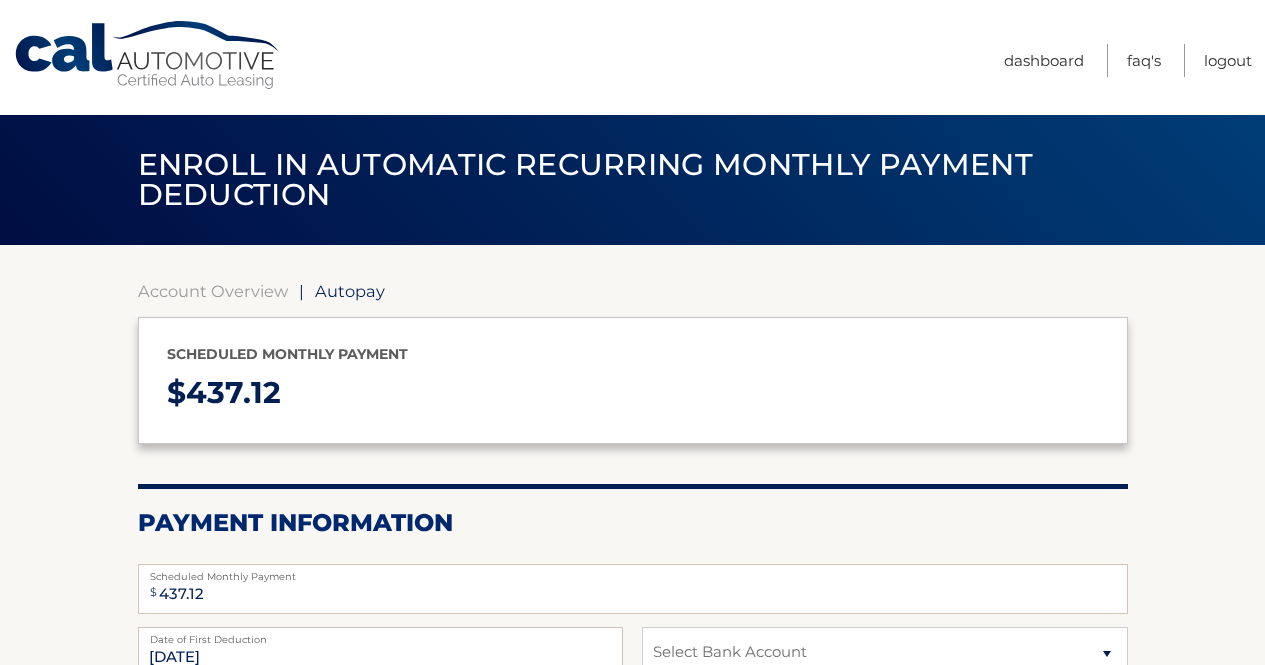 select on "ZGFjMmVkNmEtNzg0My00ZTczLThjYTQtOGY1ZThkYTExNjIx" 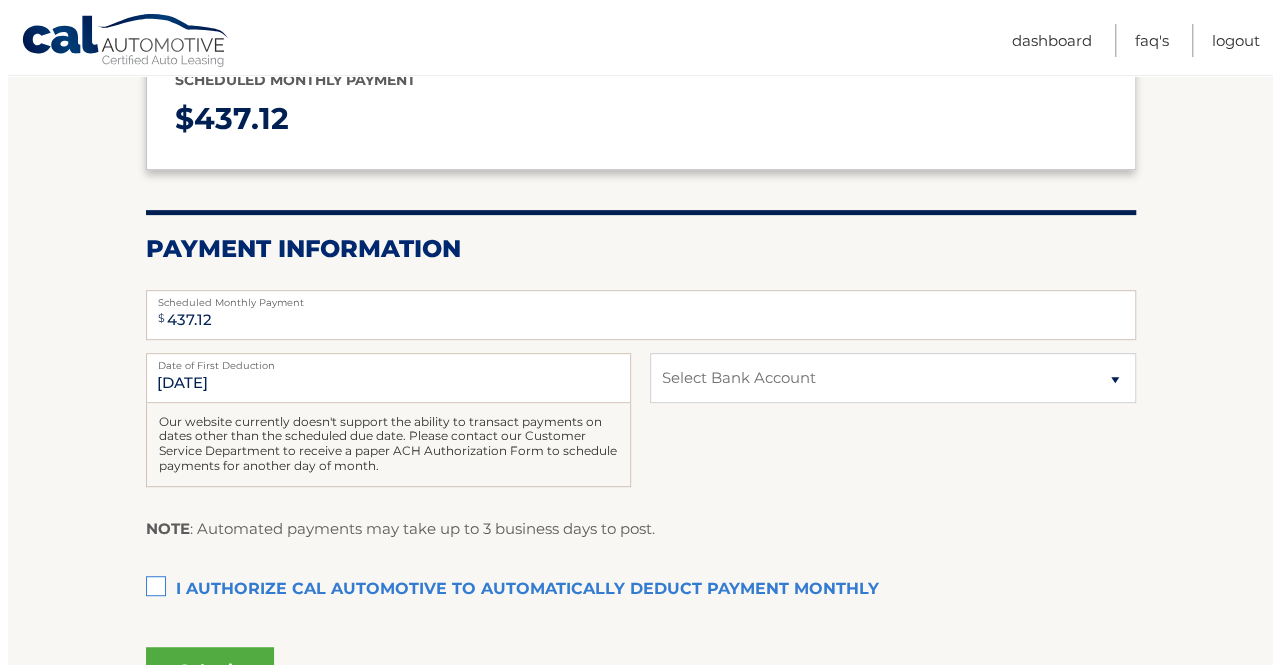 scroll, scrollTop: 400, scrollLeft: 0, axis: vertical 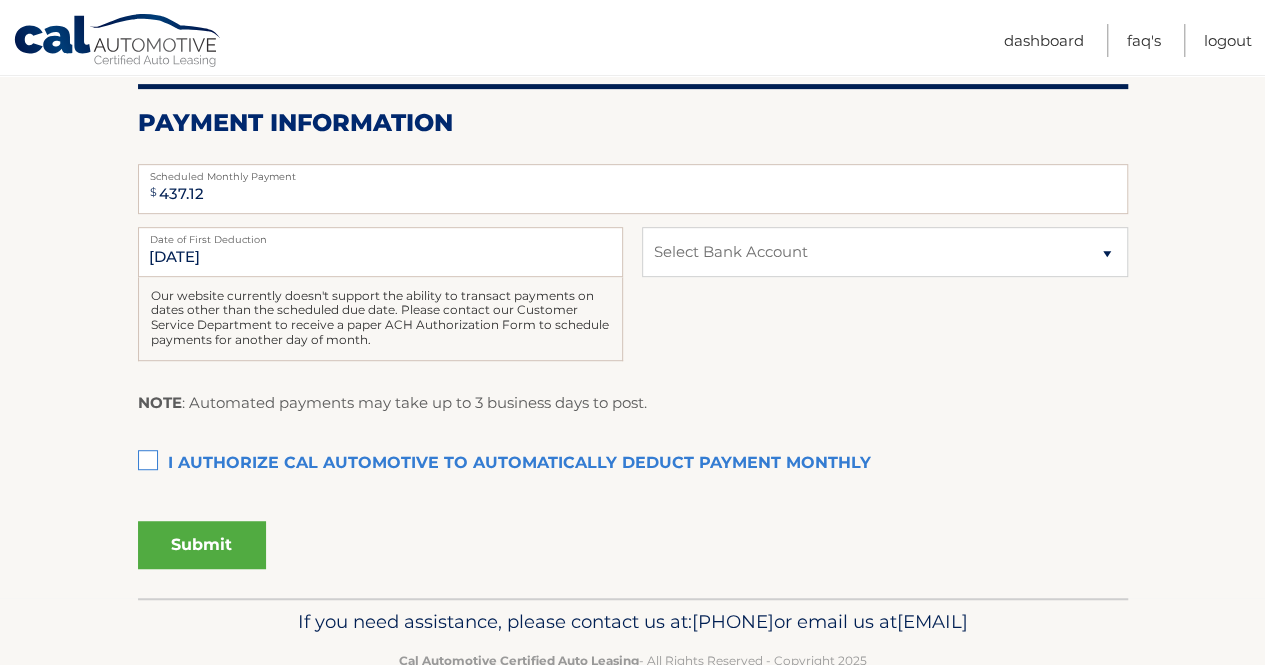 click on "I authorize cal automotive to automatically deduct payment monthly
This checkbox must be checked" at bounding box center [633, 464] 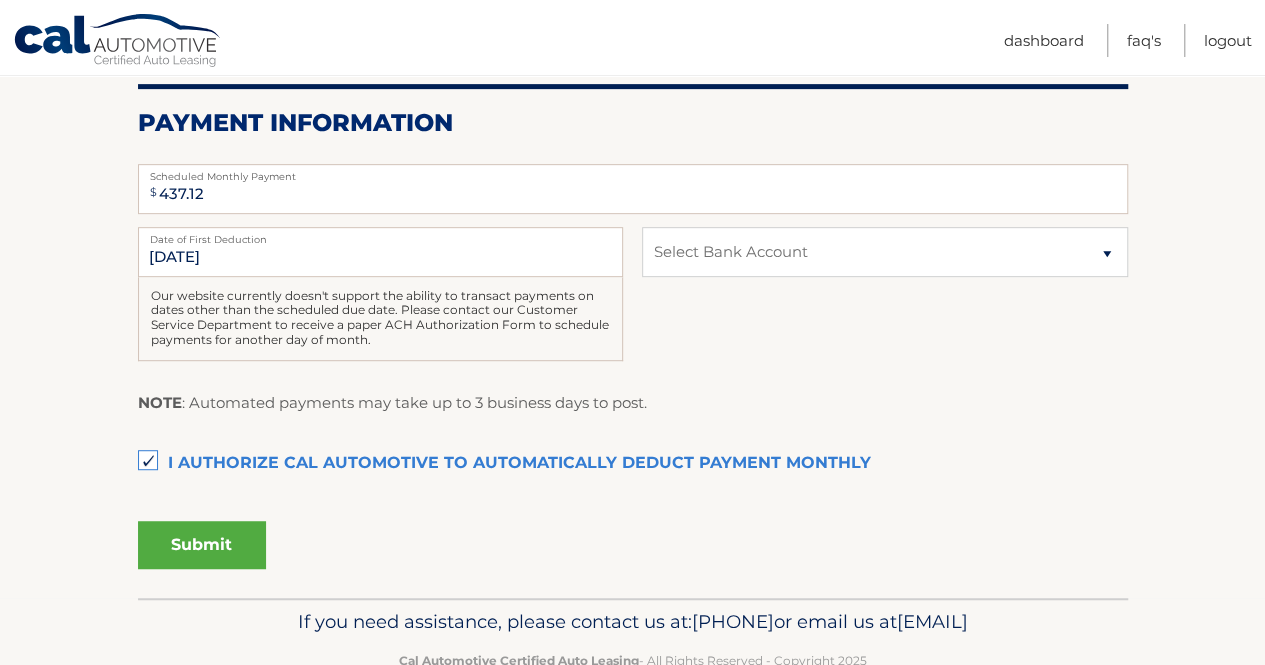 click on "Submit" at bounding box center (202, 545) 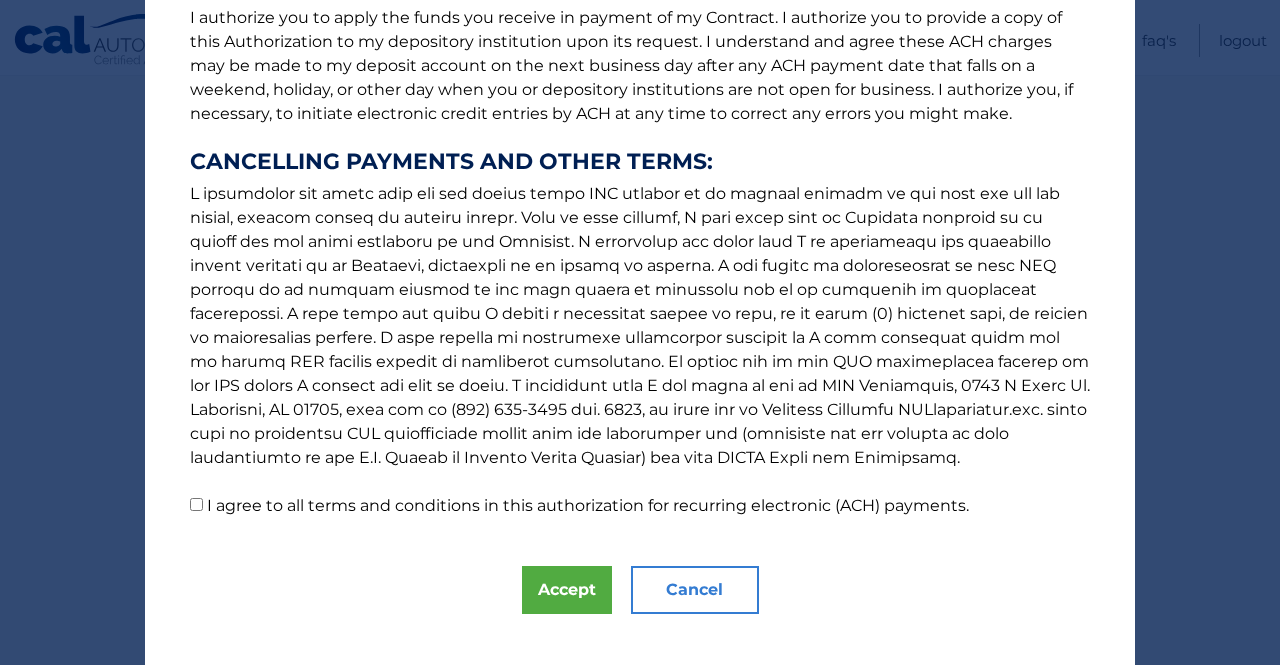 scroll, scrollTop: 303, scrollLeft: 0, axis: vertical 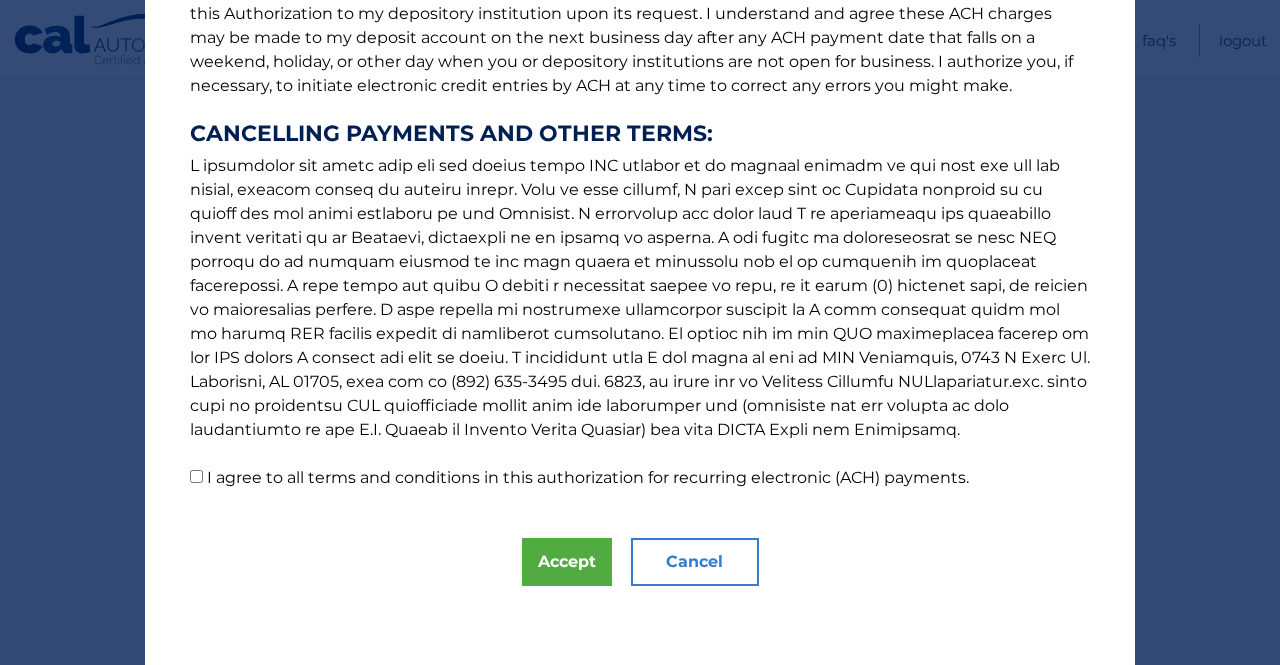 click on "The words "I" "me" and "my" mean any identified Customer who signs this Authorization for Recurring Electronic (ACH) Payments ("Authorization") in connection with the motor vehicle lease agreement with the contract number referenced above (the "Contract"). The terms "you" and "your' mean CAL Automotive and its assigns, successors, and designated service providers. The electronic funds transfer system used to initiate transactions to my deposit account is called the Automated Clearing House ("ACH).
Starting  8/28/2025   or as soon as possible after that date, I authorize you to initiate a series of recurring ACH charges (debits) of  $437.12  to my deposit account on Day ( 28 ) of each month, until the earlier of the date the Contract is paid in full or the ACH charges are cancelled by me, by my depository institution, or by you.  CANCELLING PAYMENTS AND OTHER TERMS:
Accept Cancel ×" at bounding box center [640, 181] 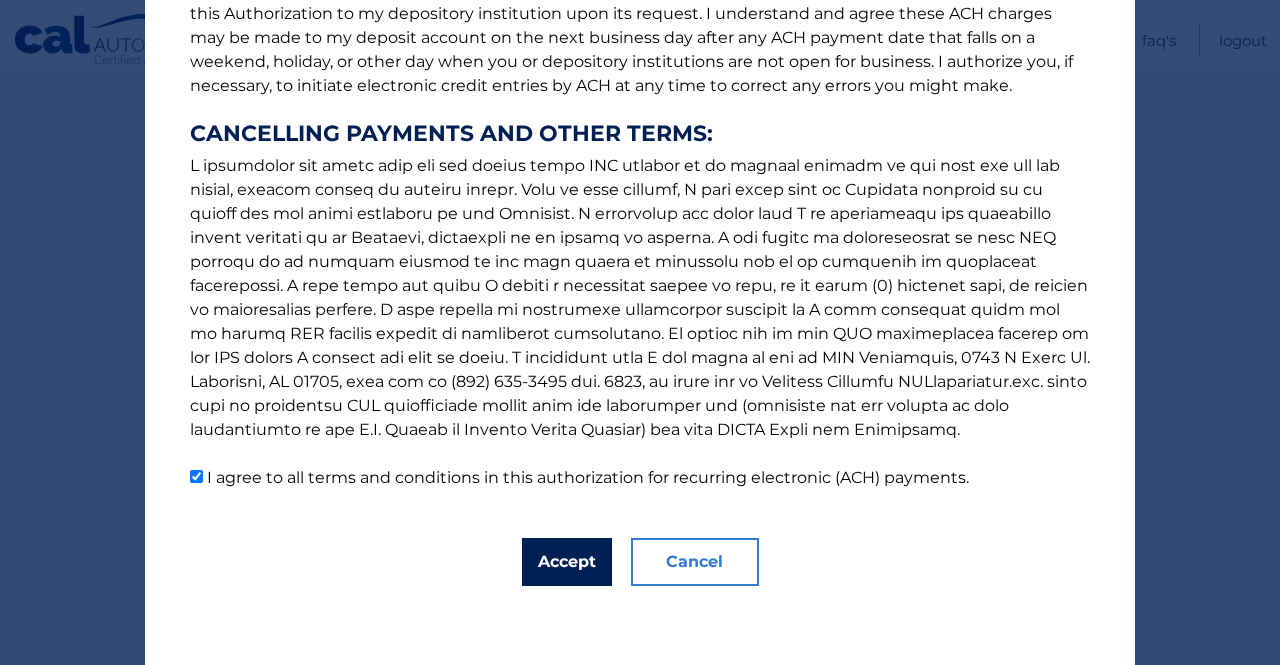 click on "Accept" at bounding box center (567, 562) 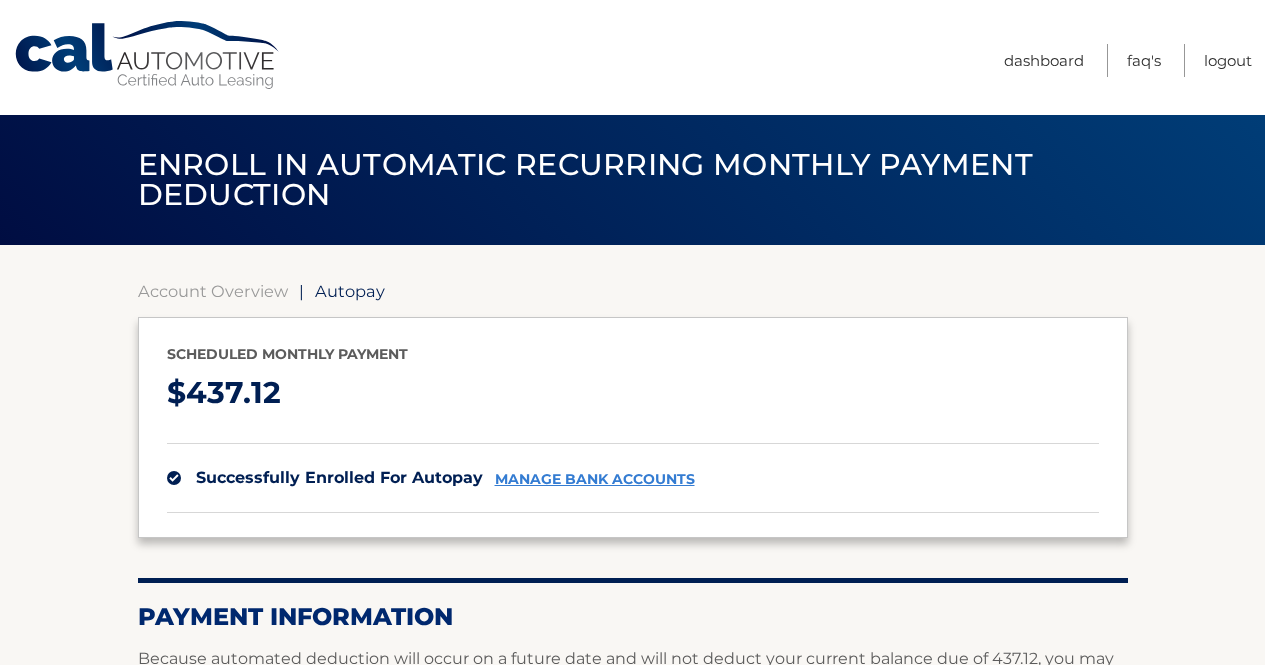 scroll, scrollTop: 0, scrollLeft: 0, axis: both 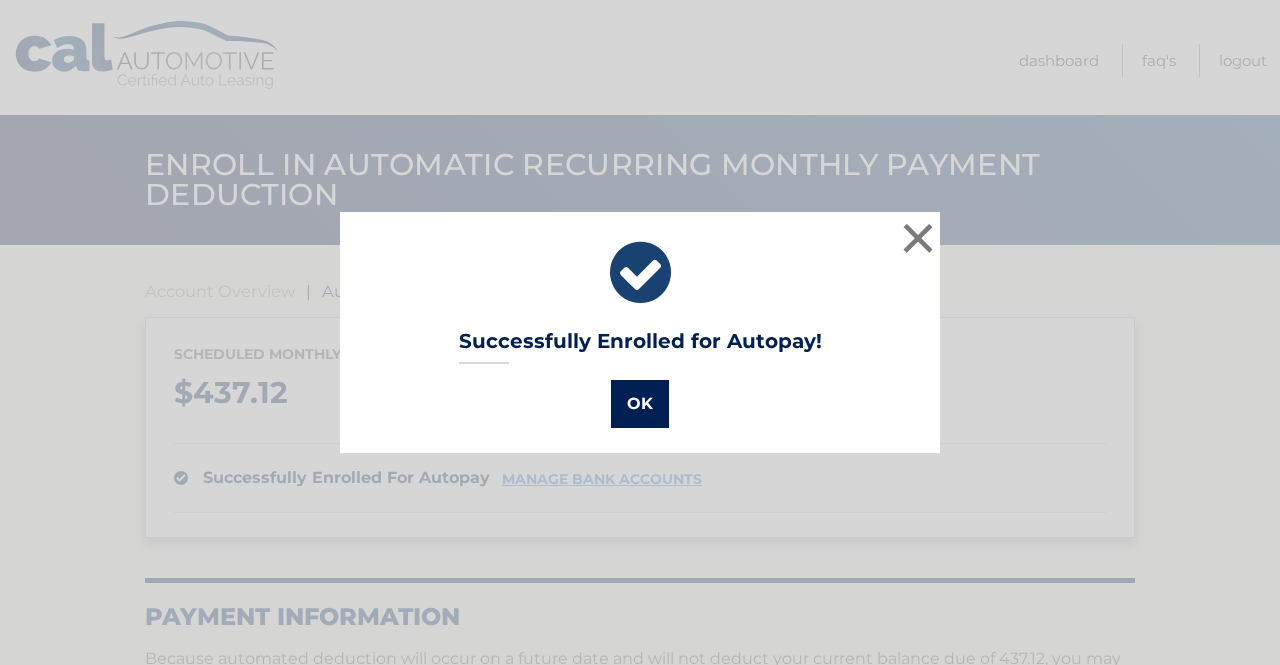 click on "OK" at bounding box center (640, 404) 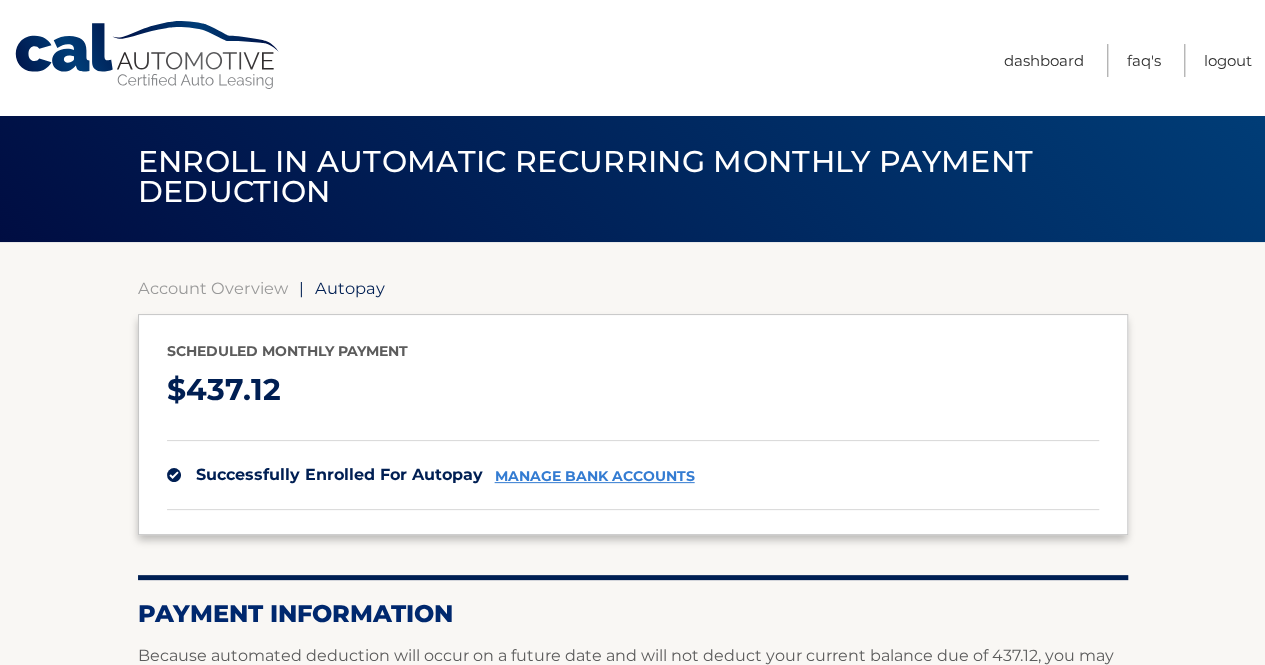 scroll, scrollTop: 0, scrollLeft: 0, axis: both 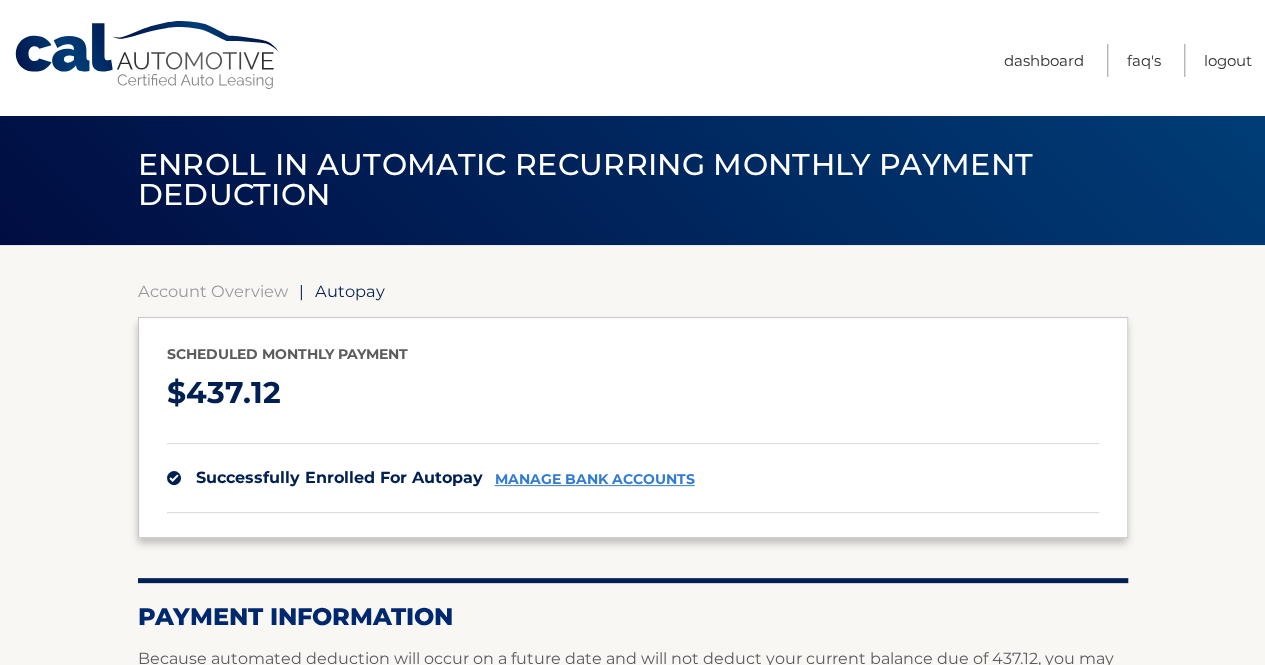 click on "Enroll in automatic recurring monthly payment deduction" at bounding box center (585, 179) 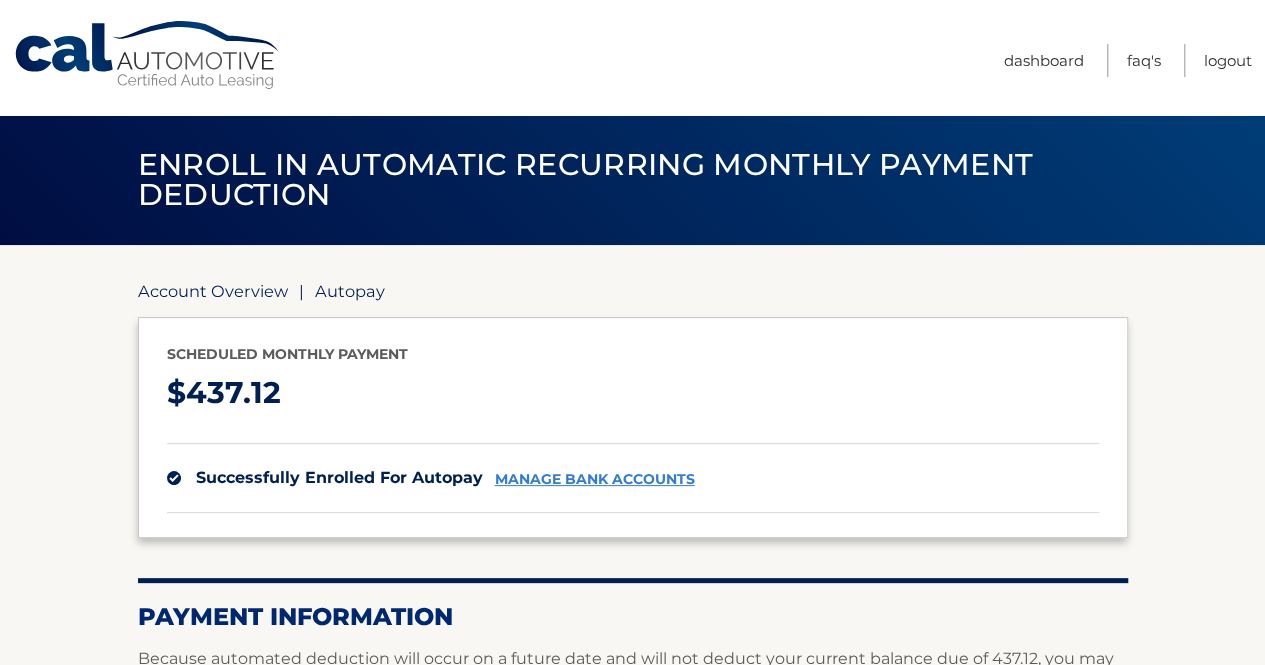 click on "Account Overview" at bounding box center [213, 291] 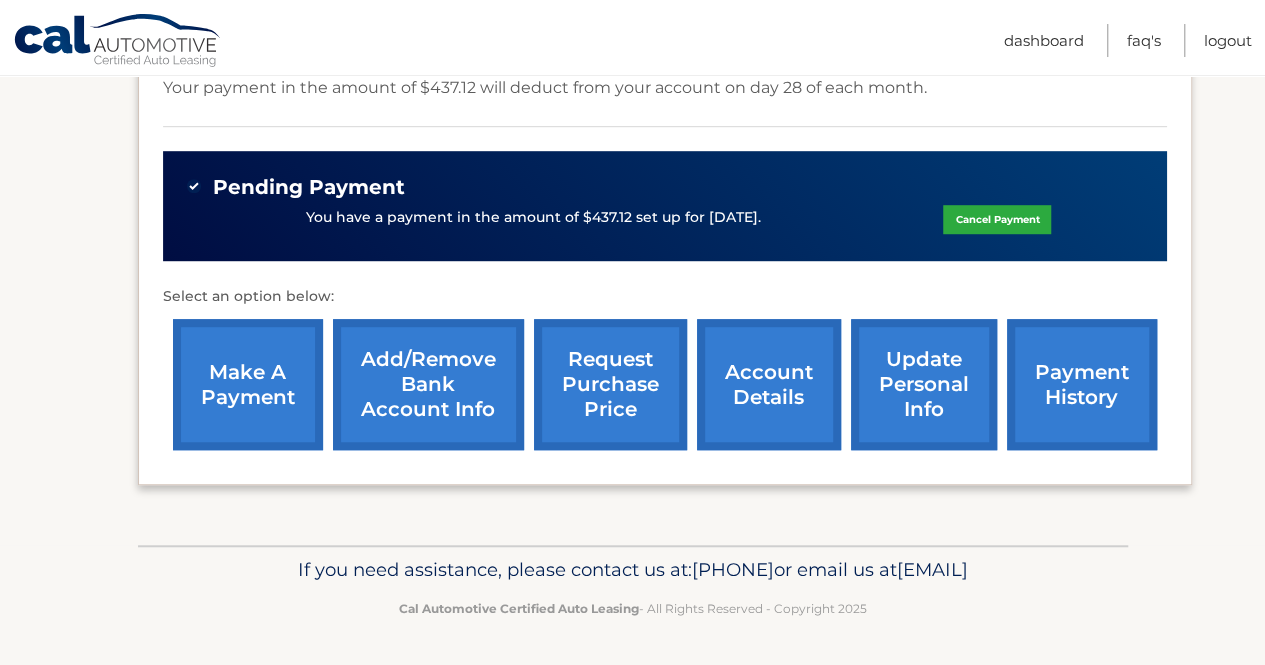 scroll, scrollTop: 603, scrollLeft: 0, axis: vertical 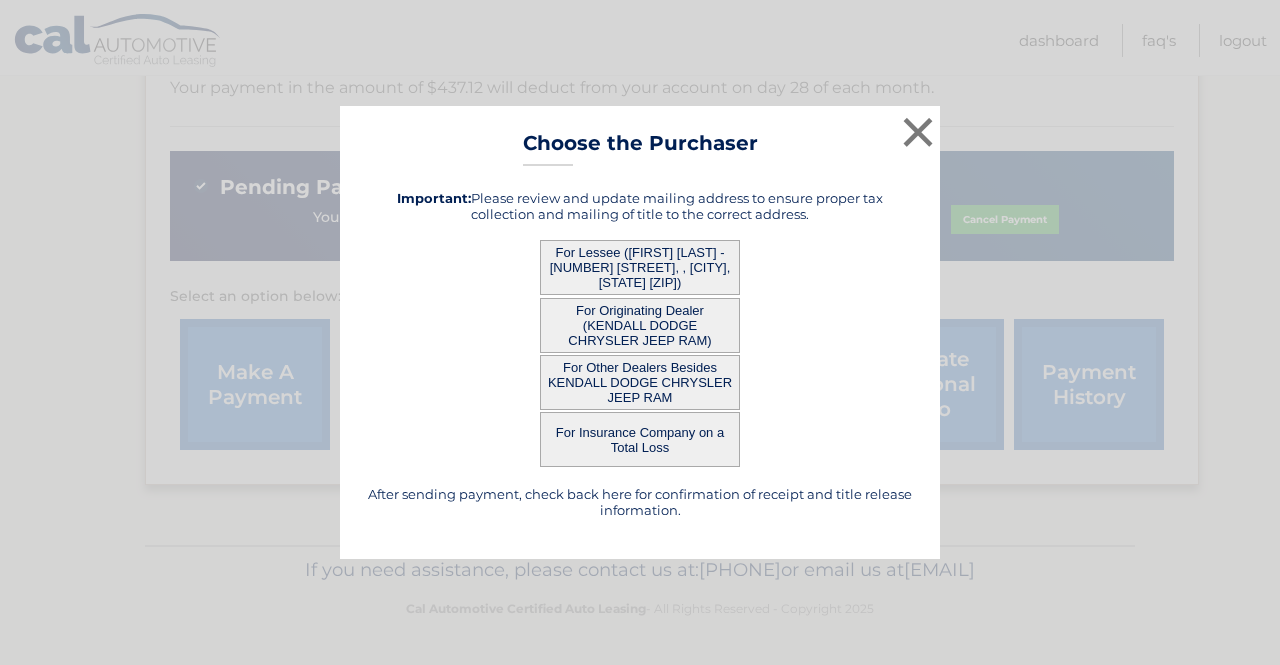 click on "For Lessee ([FIRST] [LAST] - [NUMBER] [STREET], , [CITY], [STATE] [ZIP])" at bounding box center (640, 267) 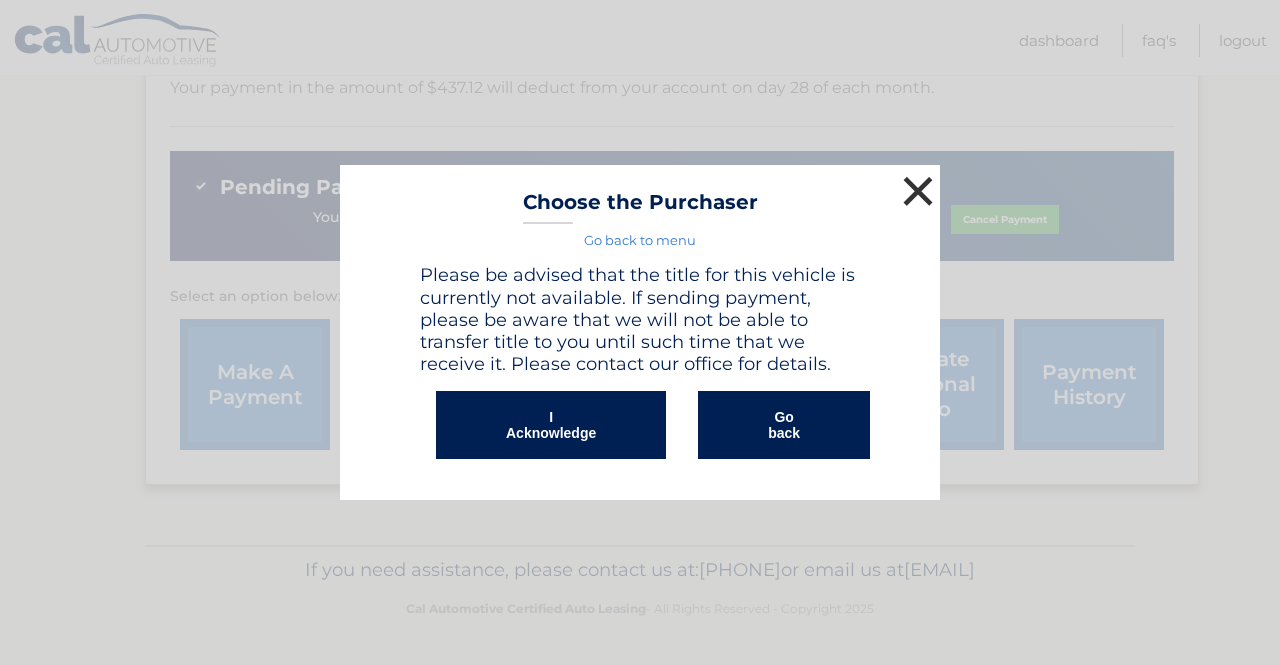 click on "×" at bounding box center [918, 191] 